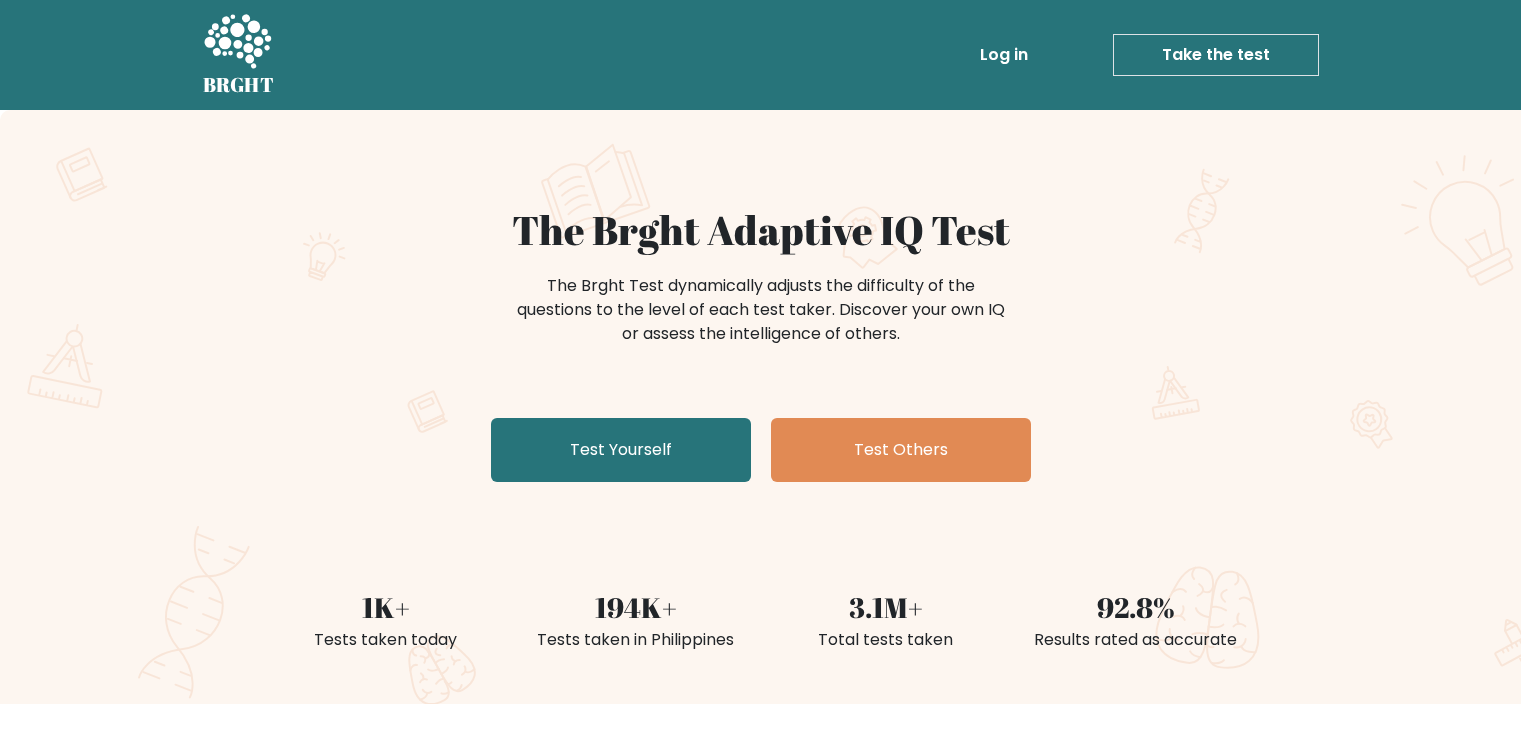 scroll, scrollTop: 0, scrollLeft: 0, axis: both 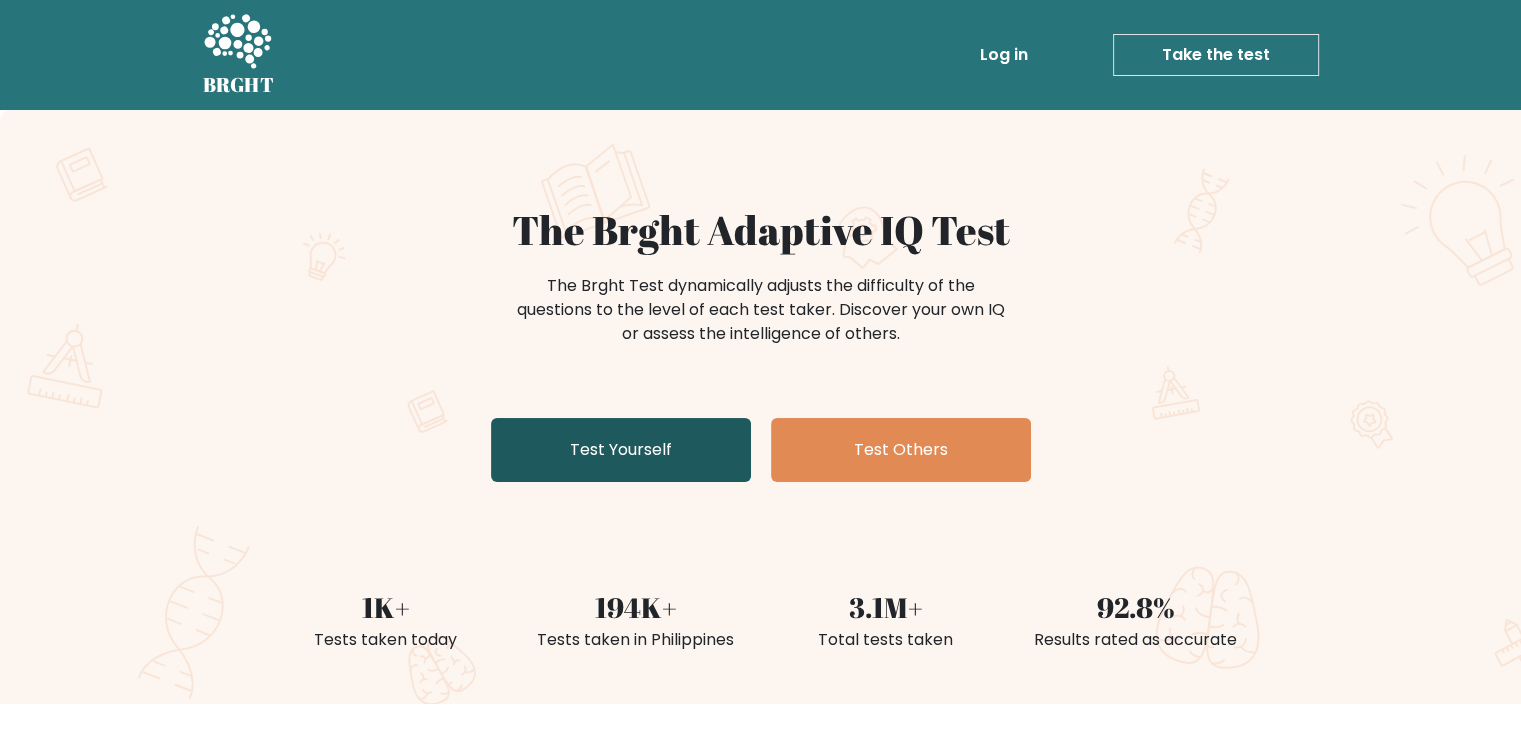 click on "Test Yourself" at bounding box center [621, 450] 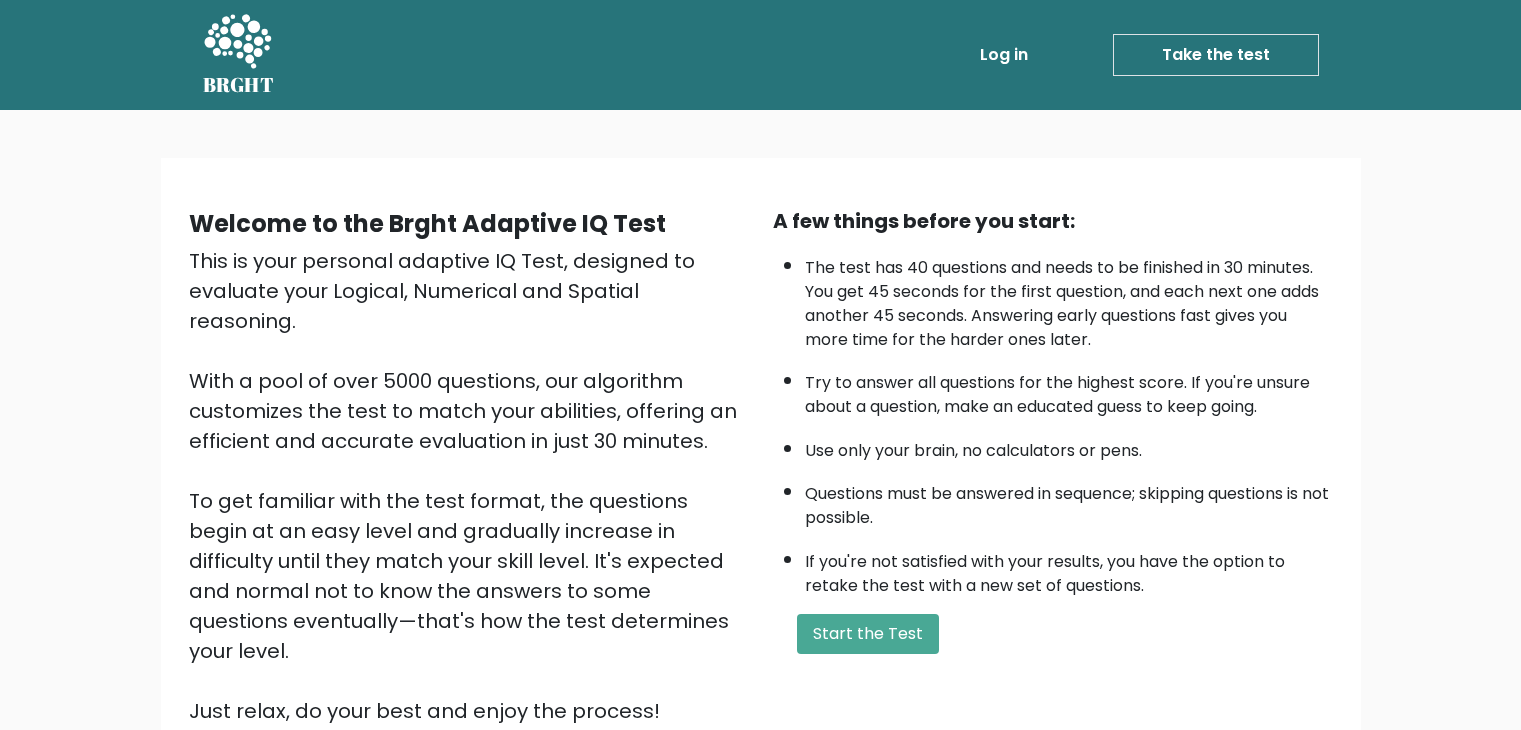 scroll, scrollTop: 0, scrollLeft: 0, axis: both 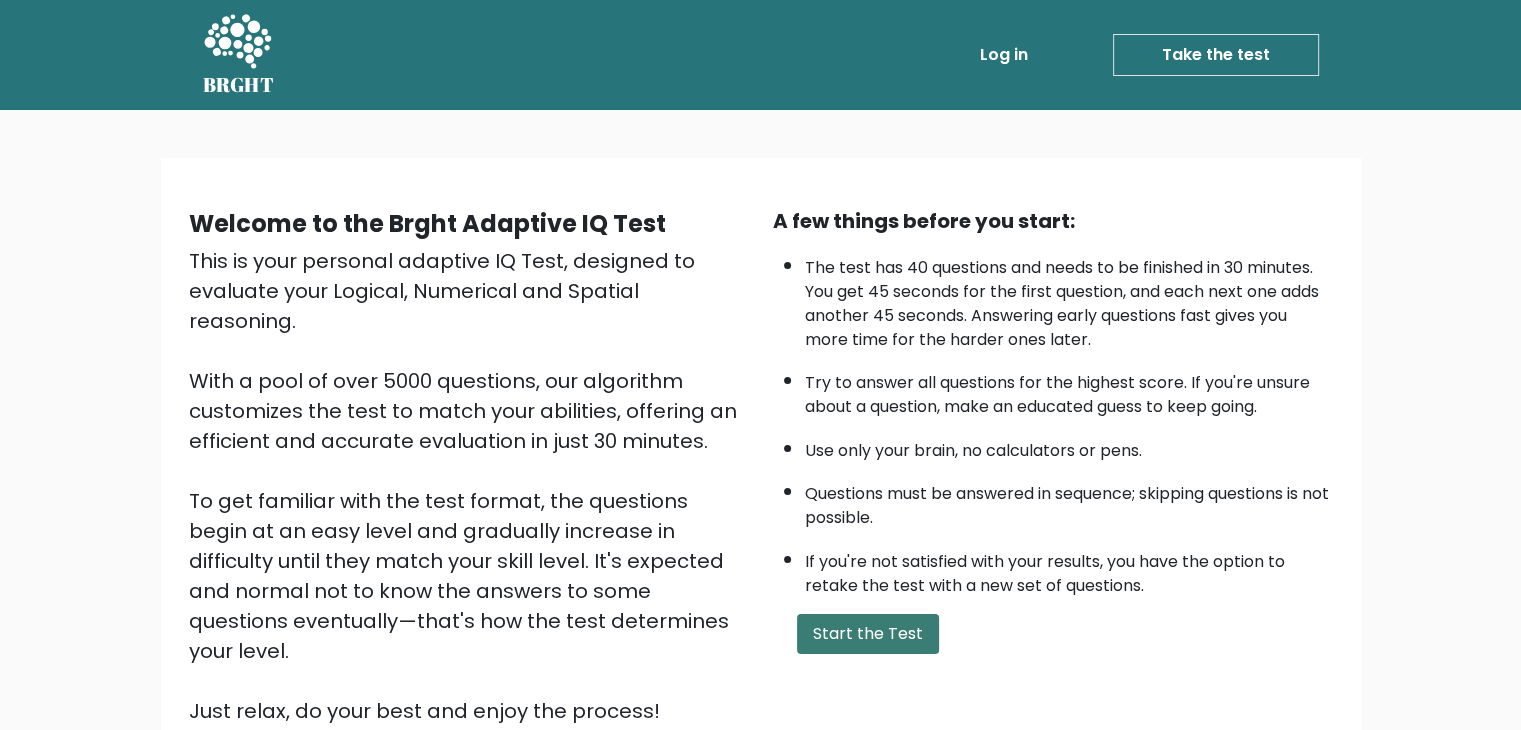 click on "Start the Test" at bounding box center [868, 634] 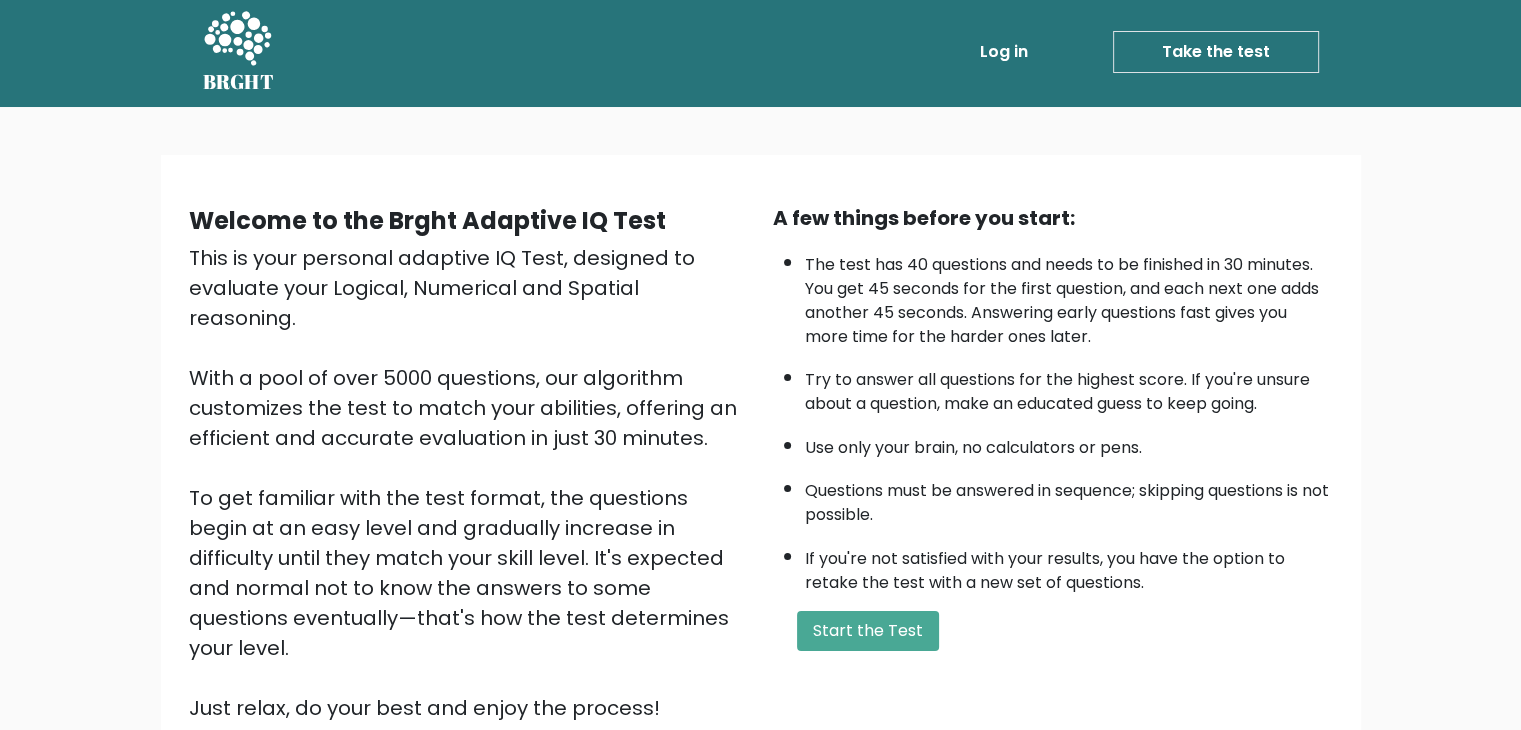 scroll, scrollTop: 0, scrollLeft: 0, axis: both 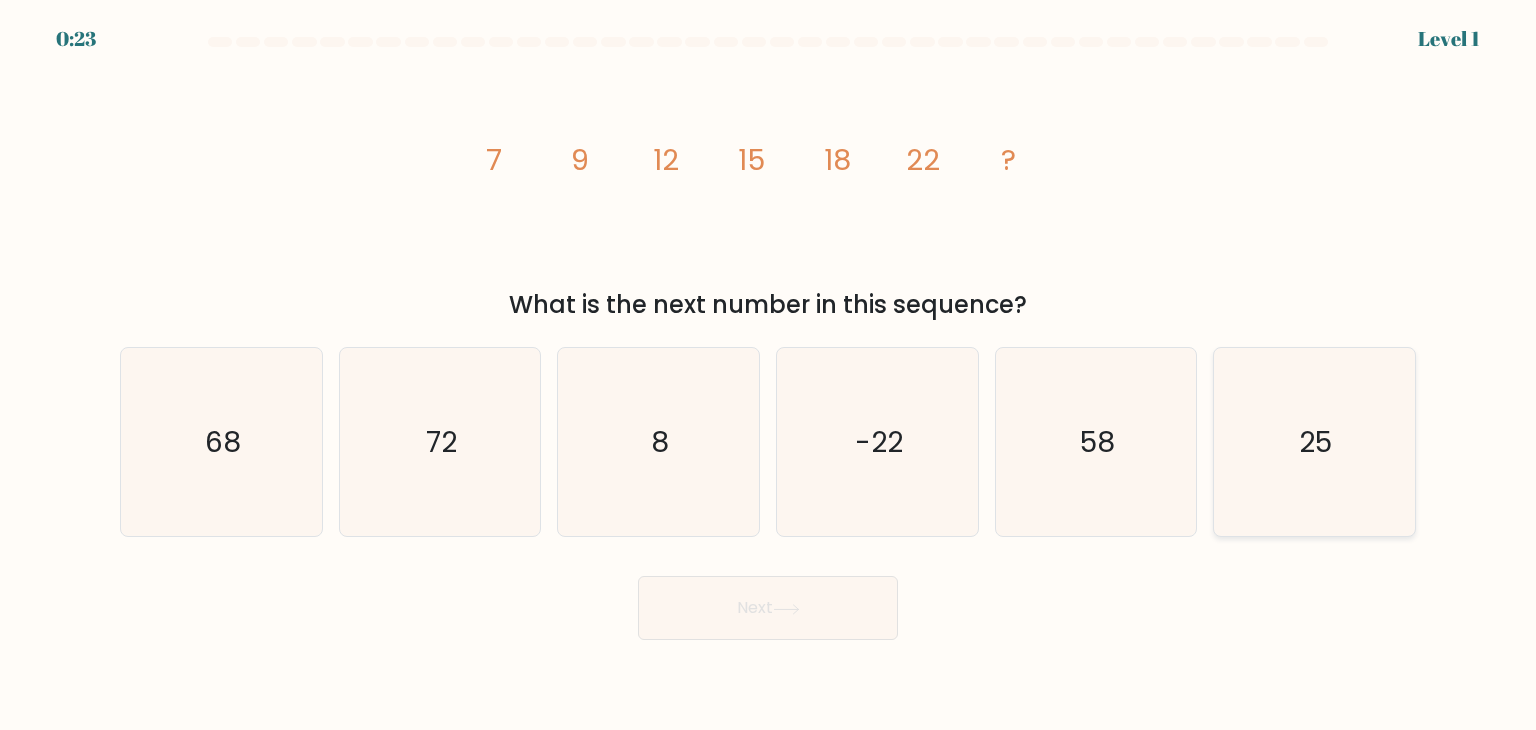 drag, startPoint x: 1300, startPoint y: 380, endPoint x: 1299, endPoint y: 391, distance: 11.045361 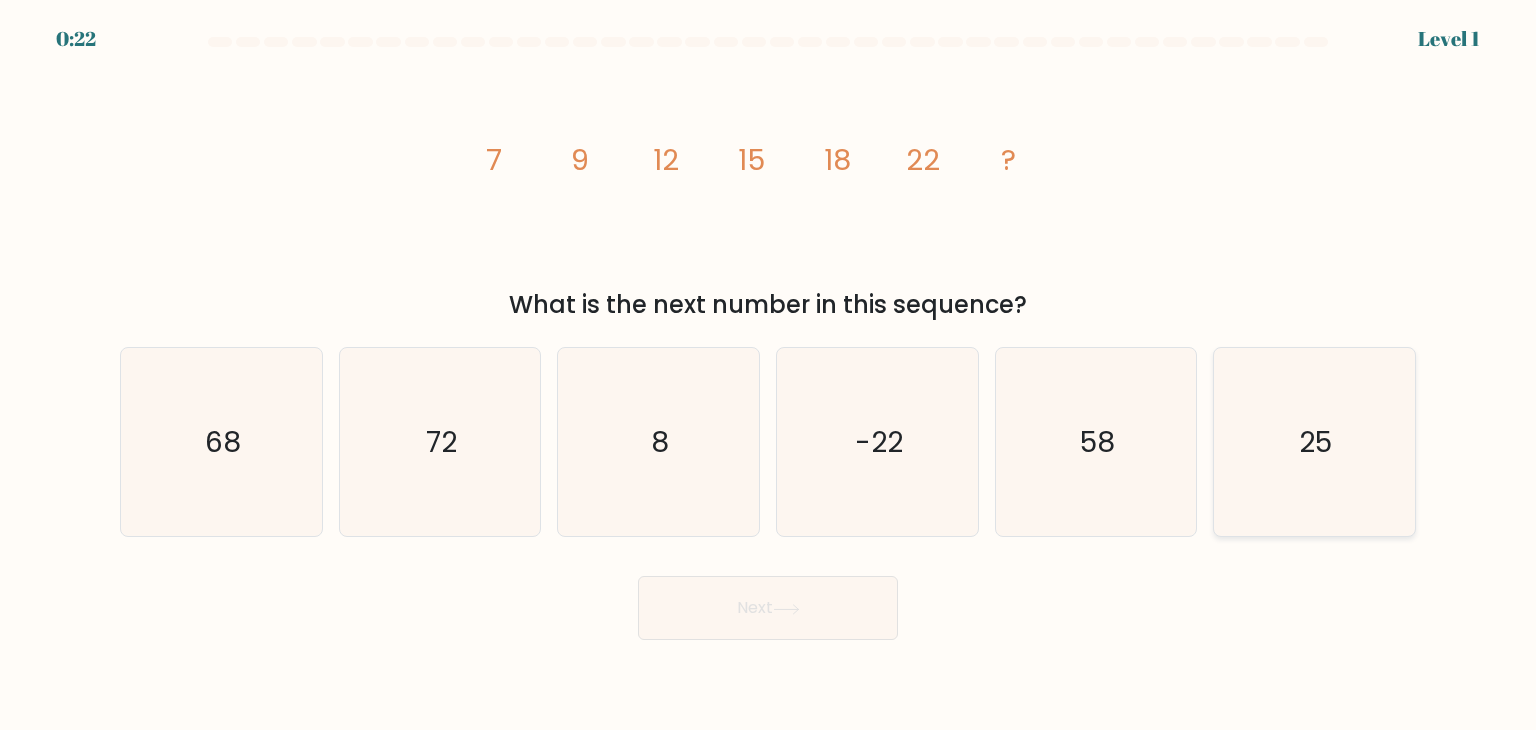 click on "25" at bounding box center [1314, 442] 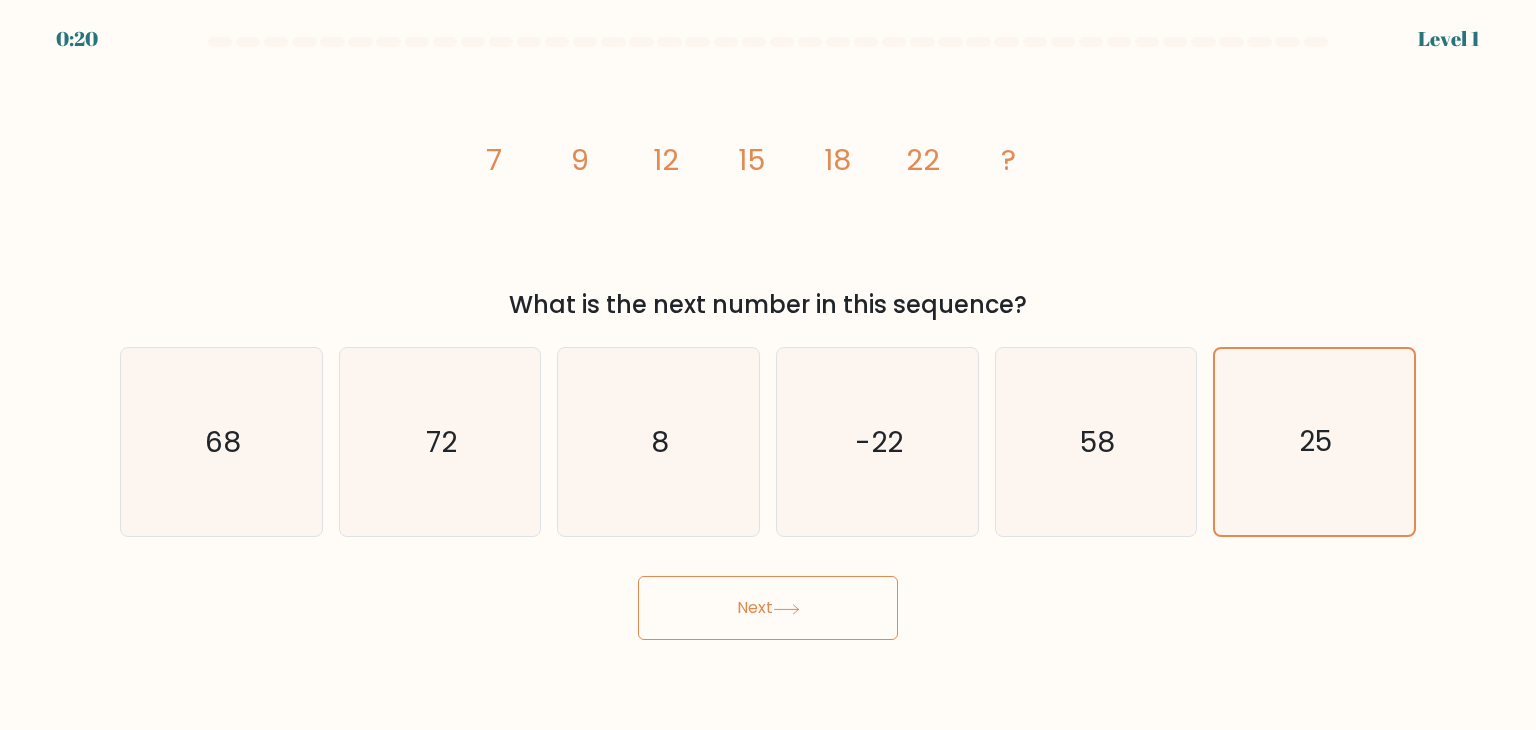 click on "Next" at bounding box center [768, 608] 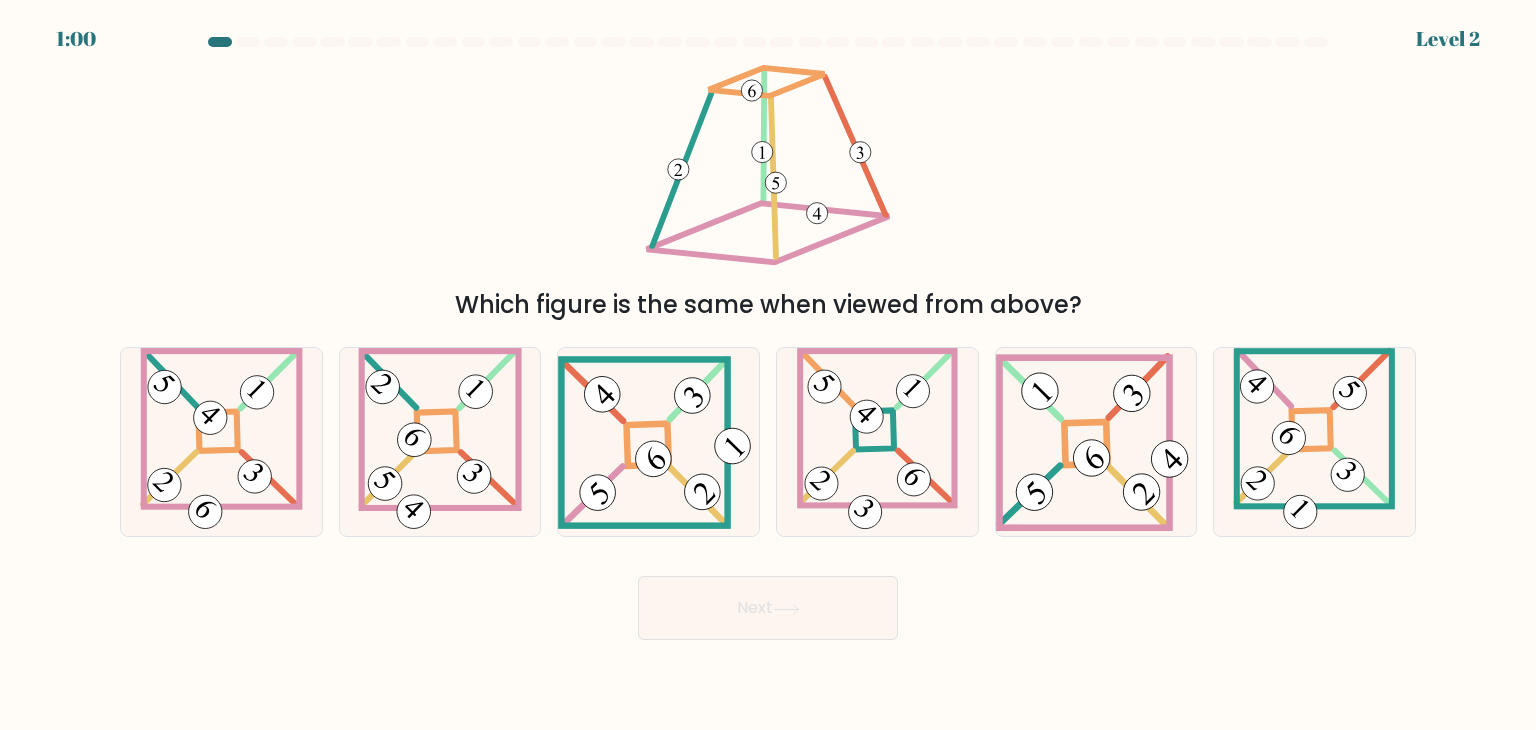 click at bounding box center (1316, 42) 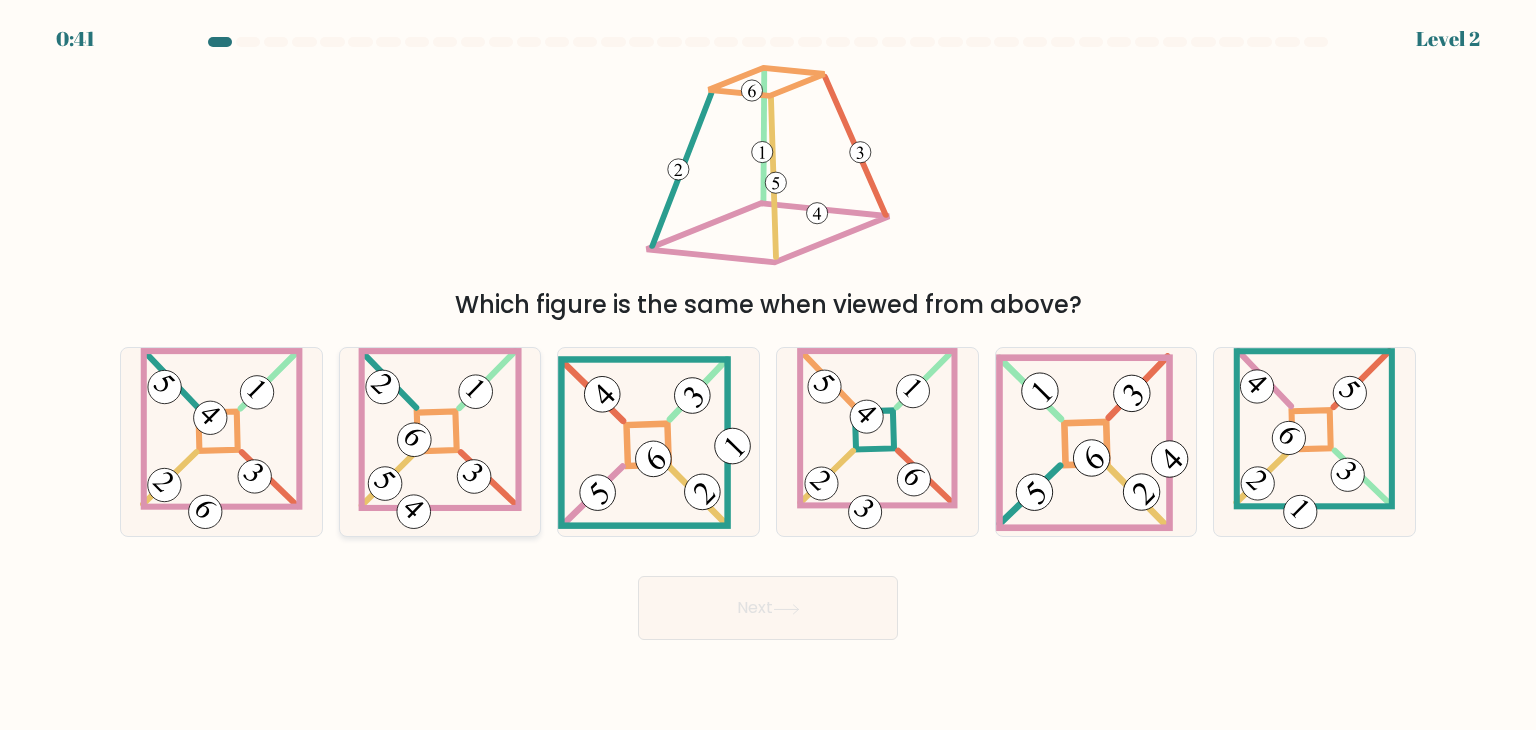 click at bounding box center [440, 442] 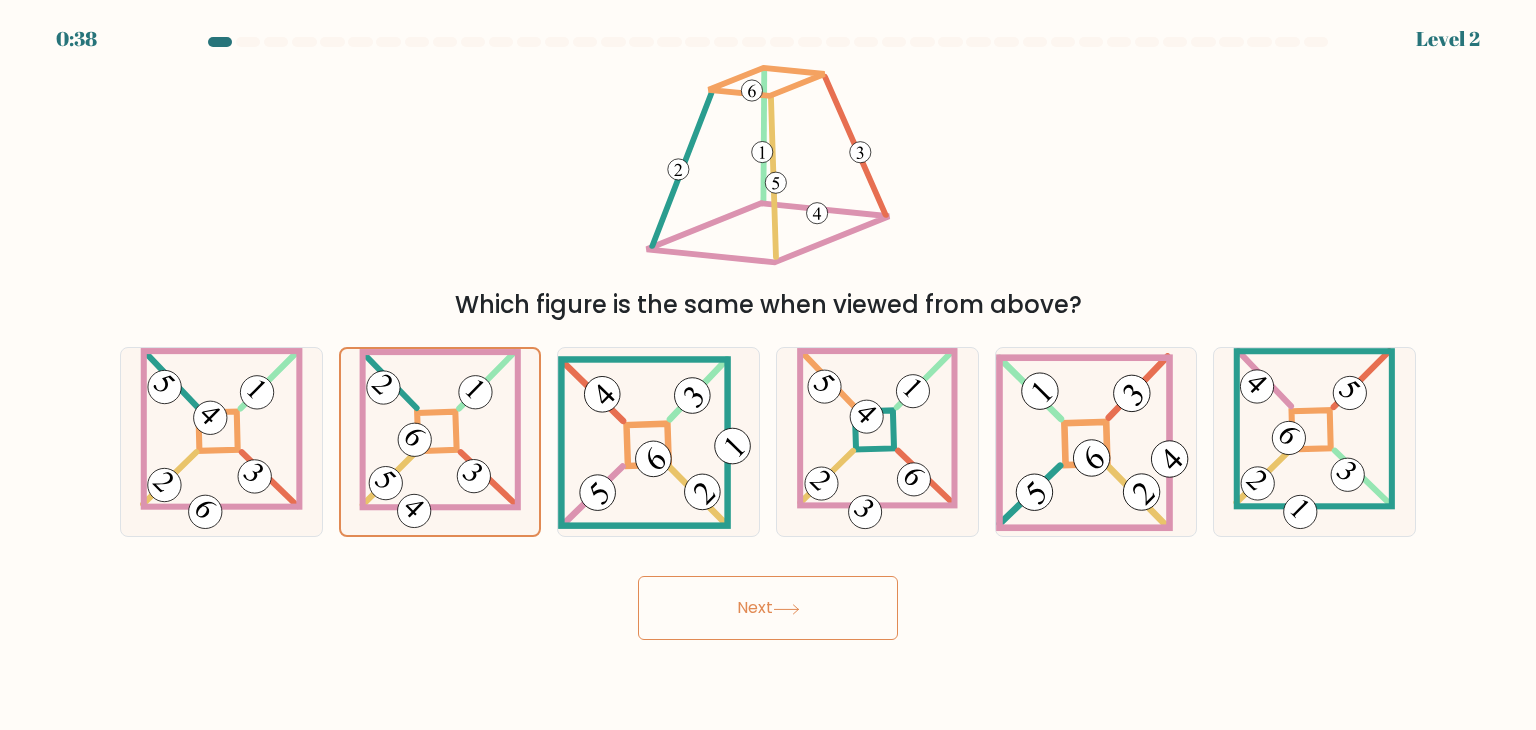 click on "Next" at bounding box center (768, 608) 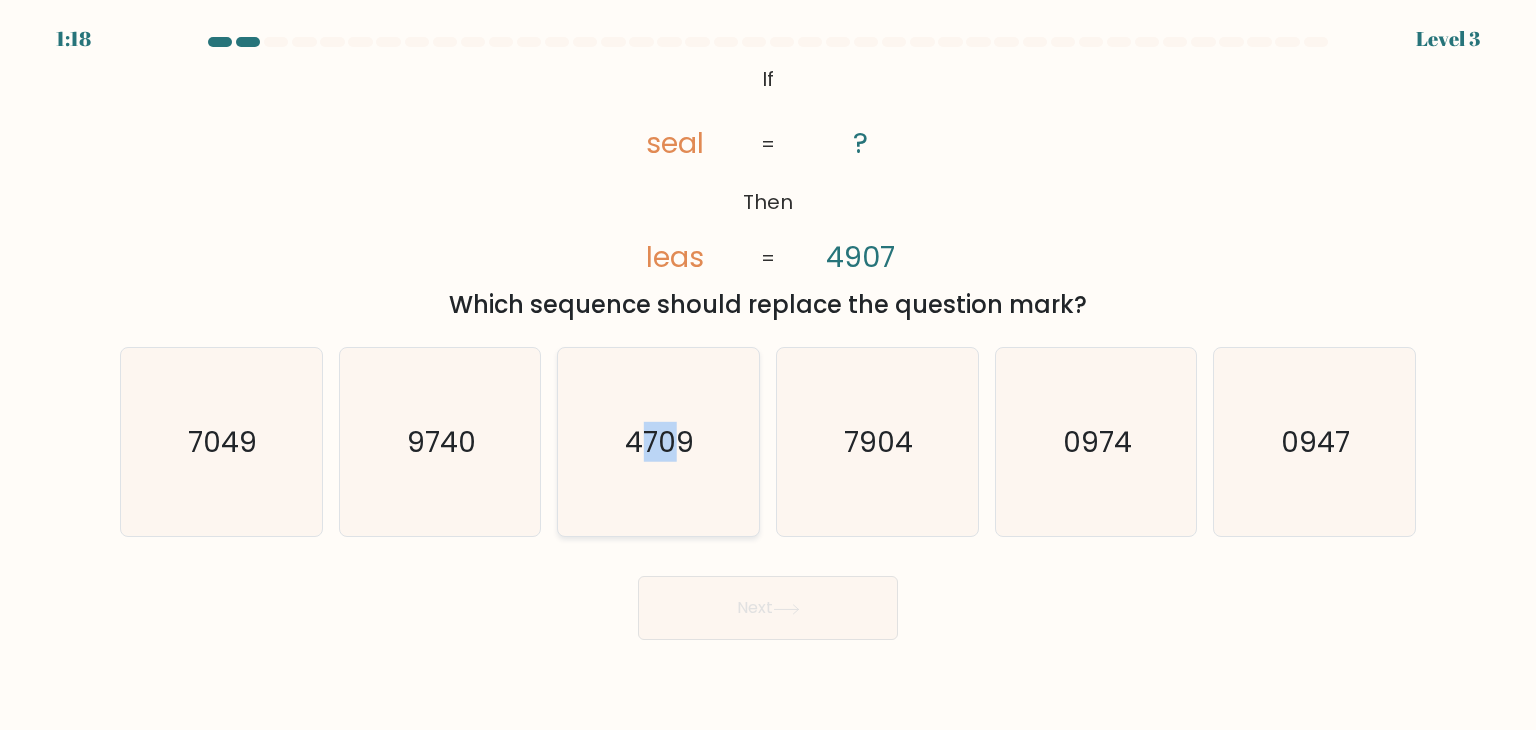 click on "4709" at bounding box center (658, 442) 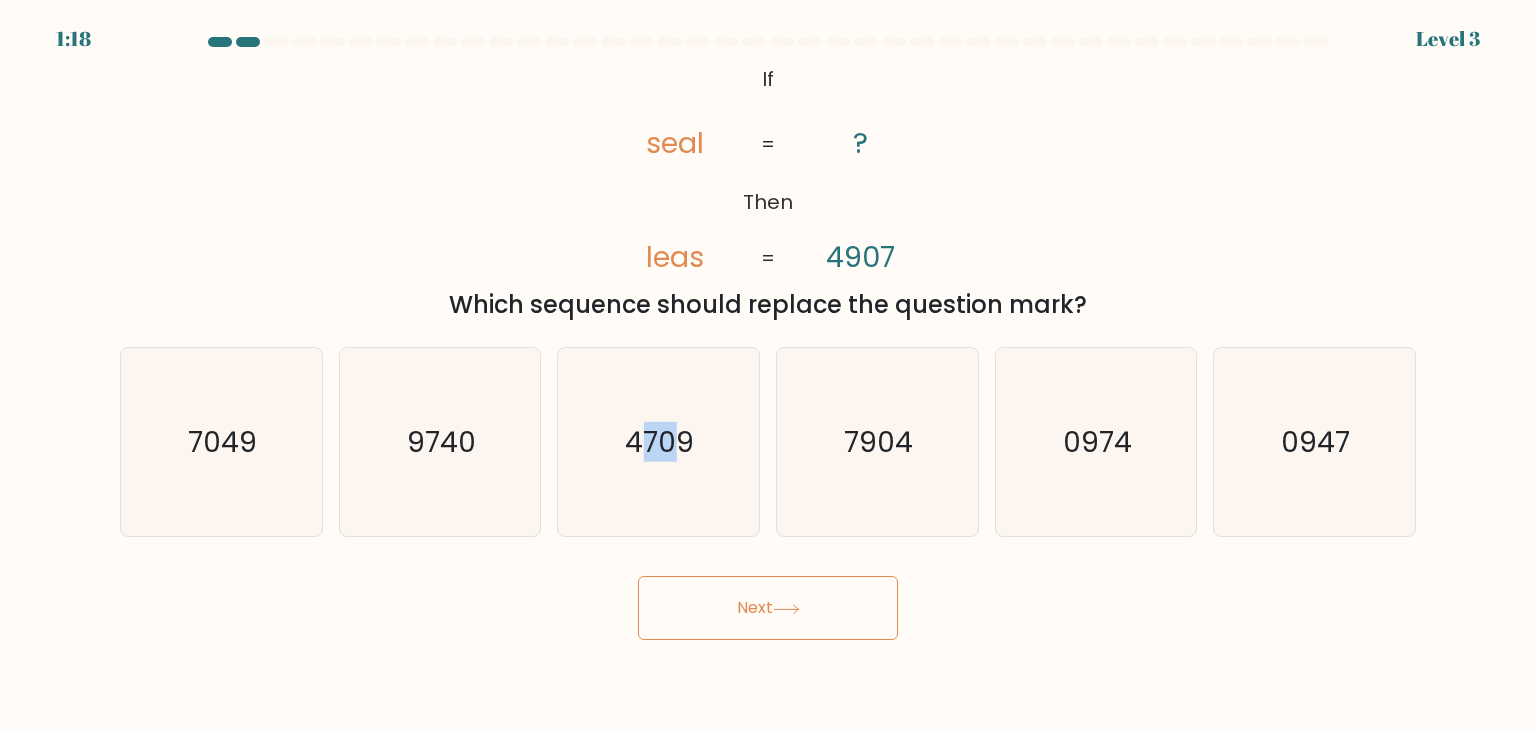 click on "Next" at bounding box center [768, 608] 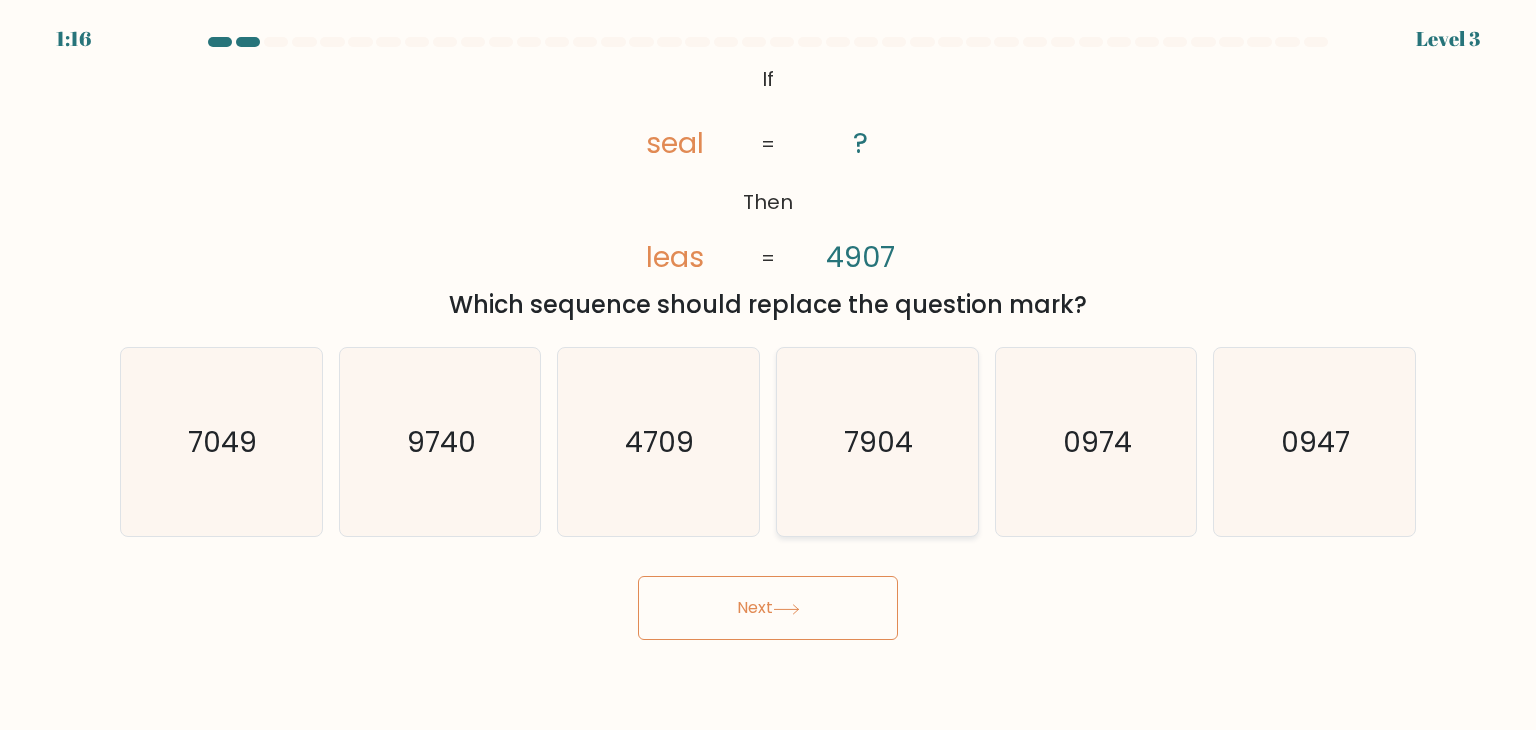 click on "7904" at bounding box center (879, 442) 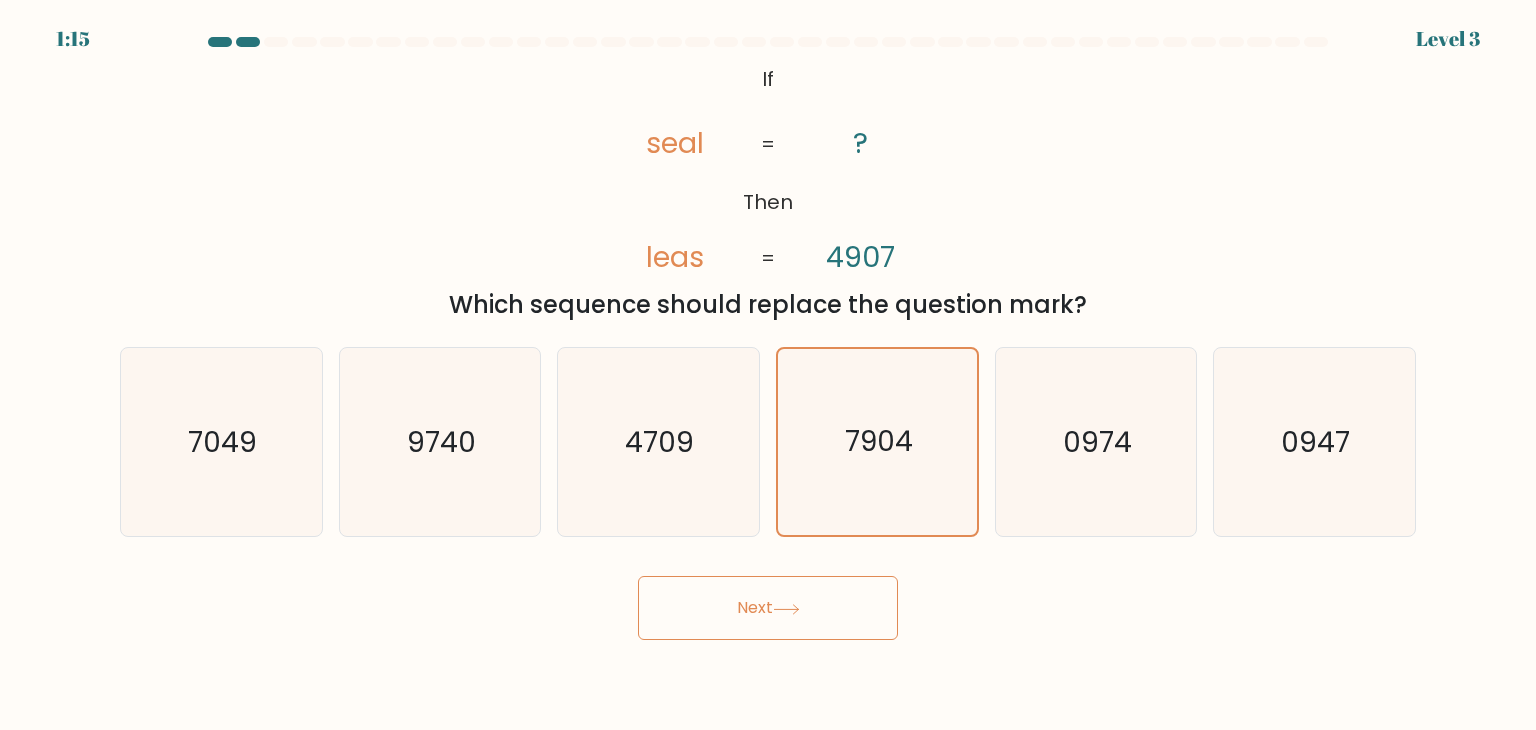 click on "Next" at bounding box center (768, 608) 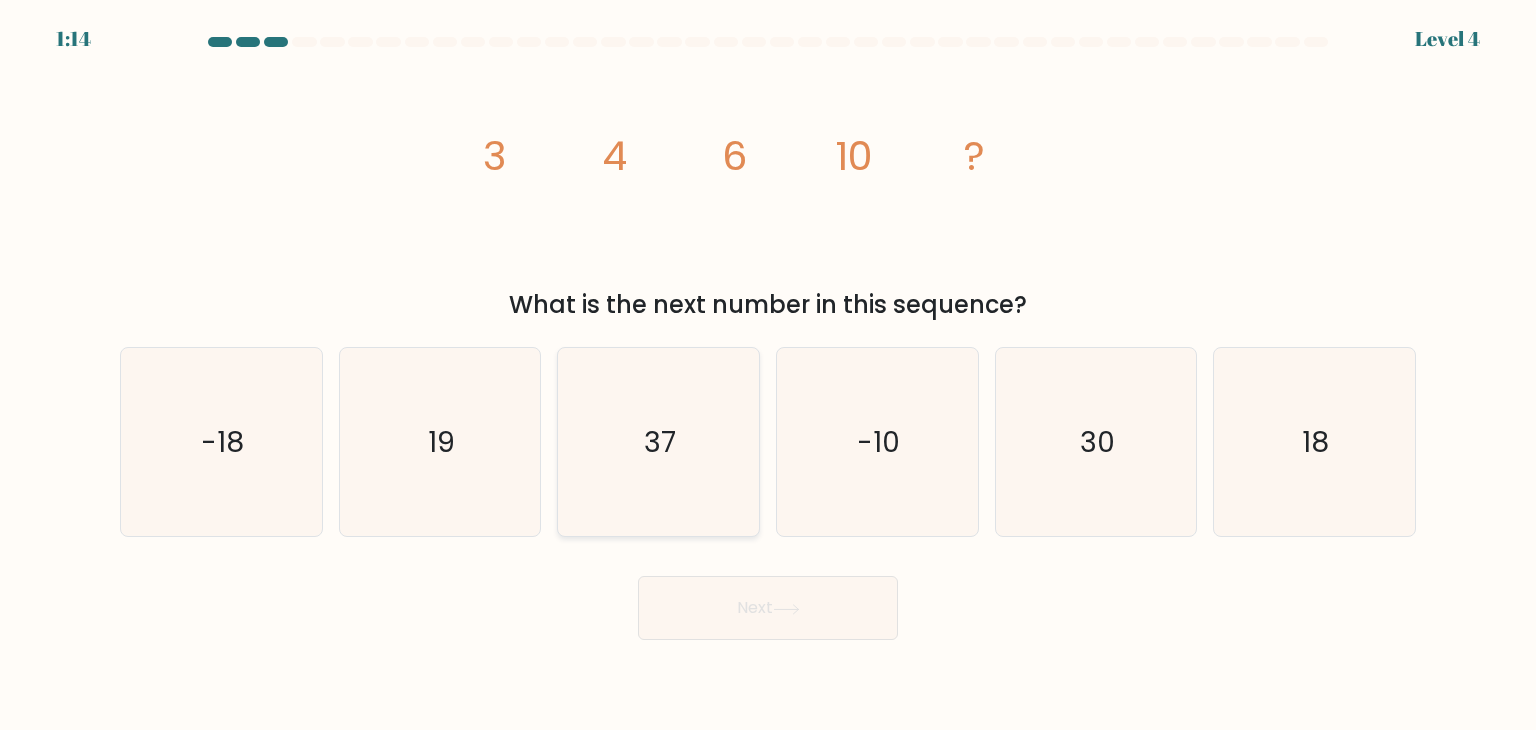 click on "37" at bounding box center (658, 442) 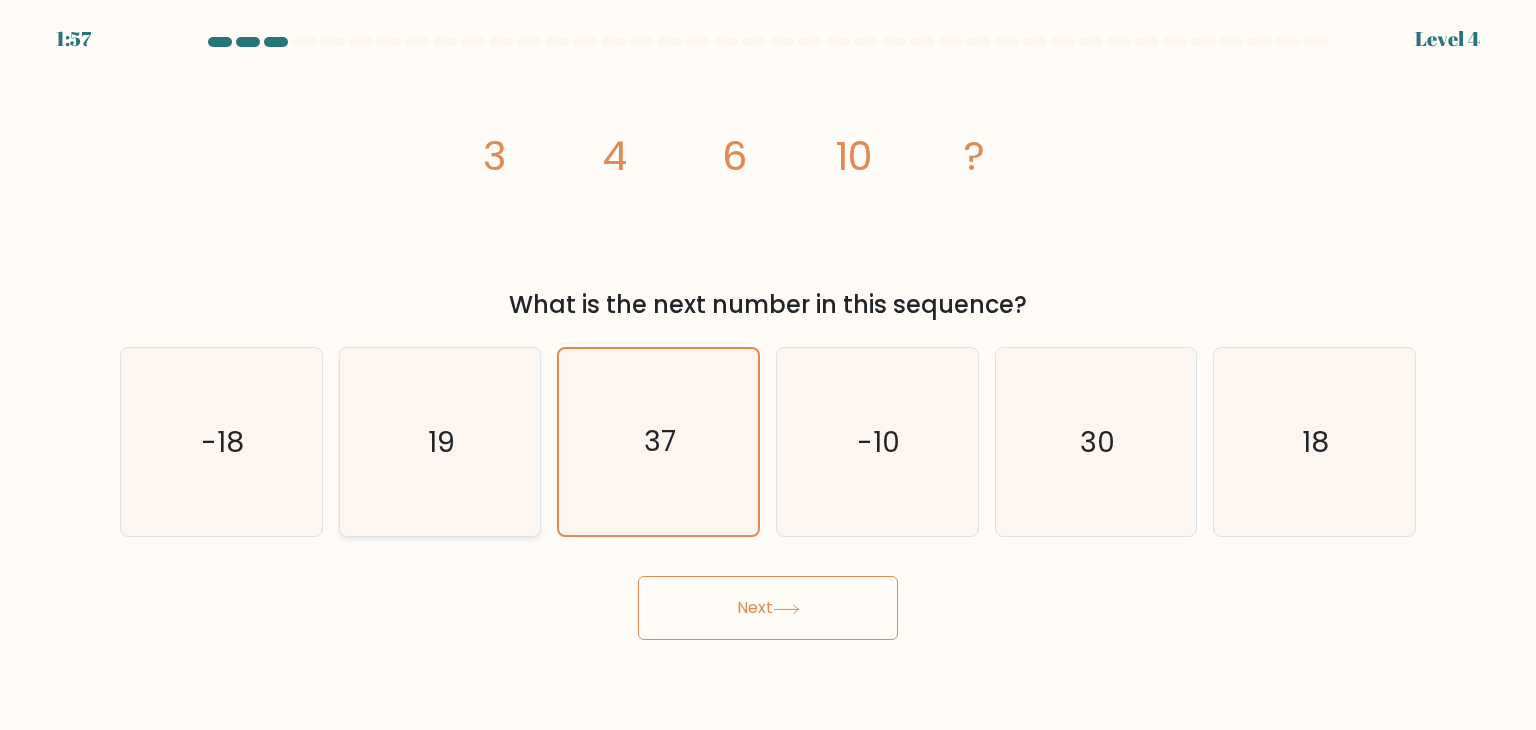 click on "19" at bounding box center [440, 442] 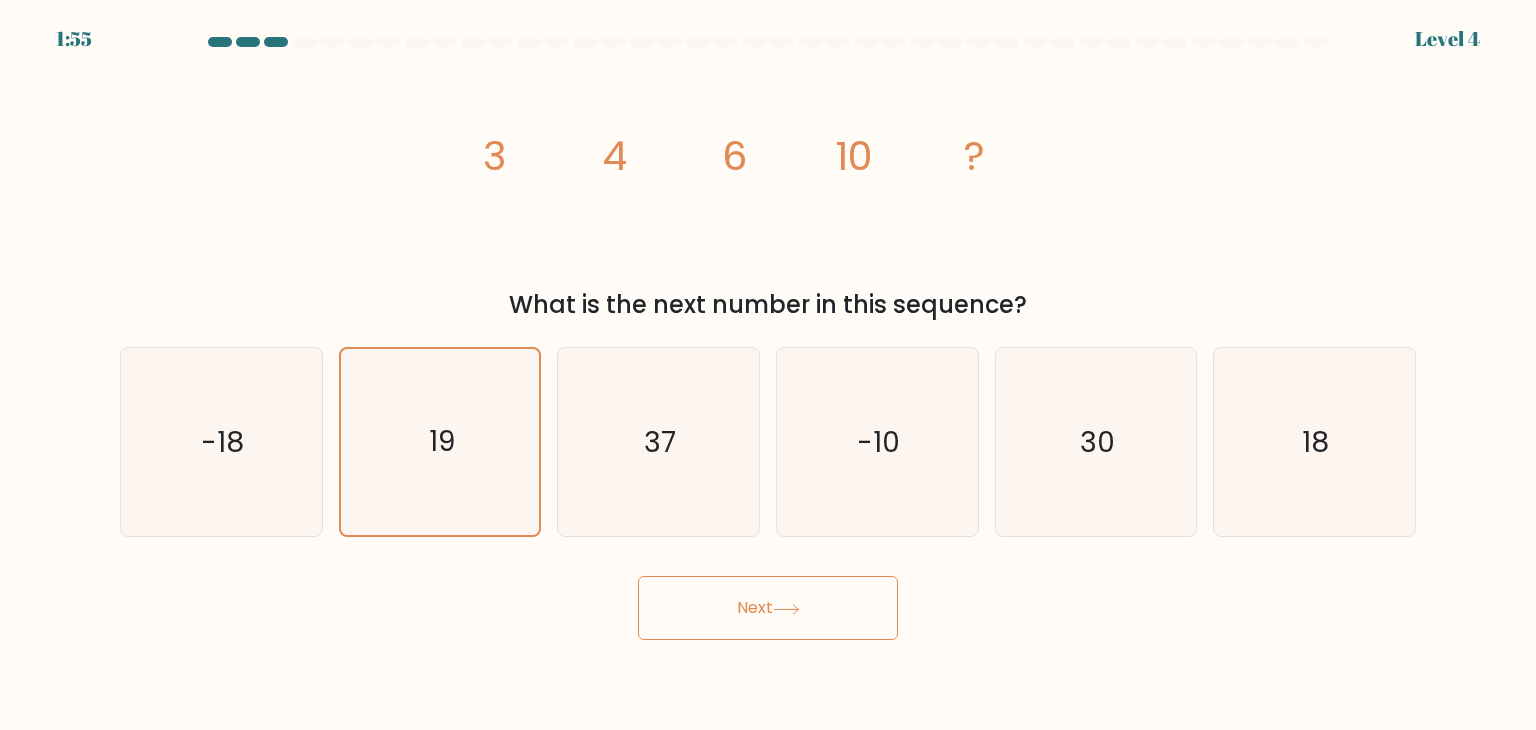 click on "Next" at bounding box center (768, 608) 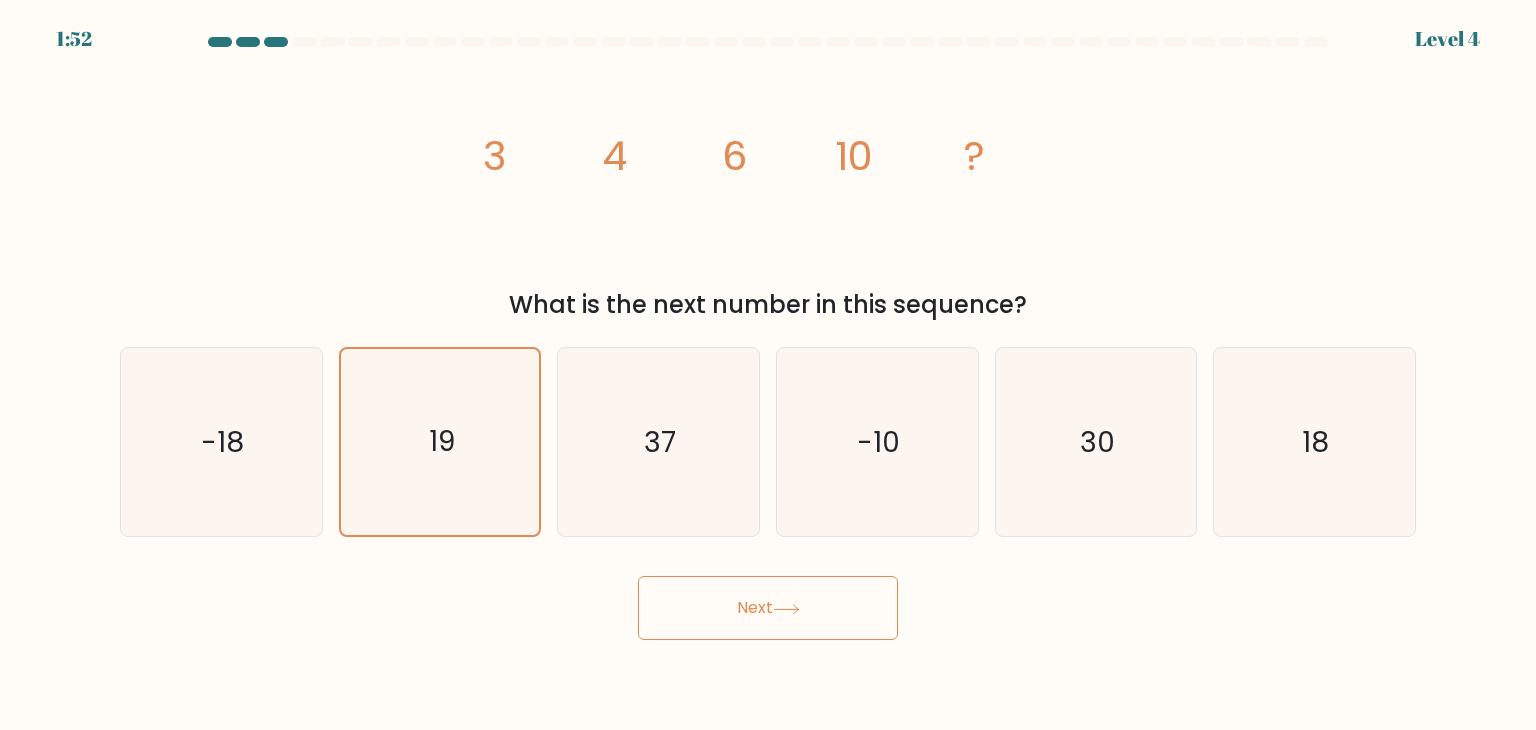 click on "Next" at bounding box center (768, 608) 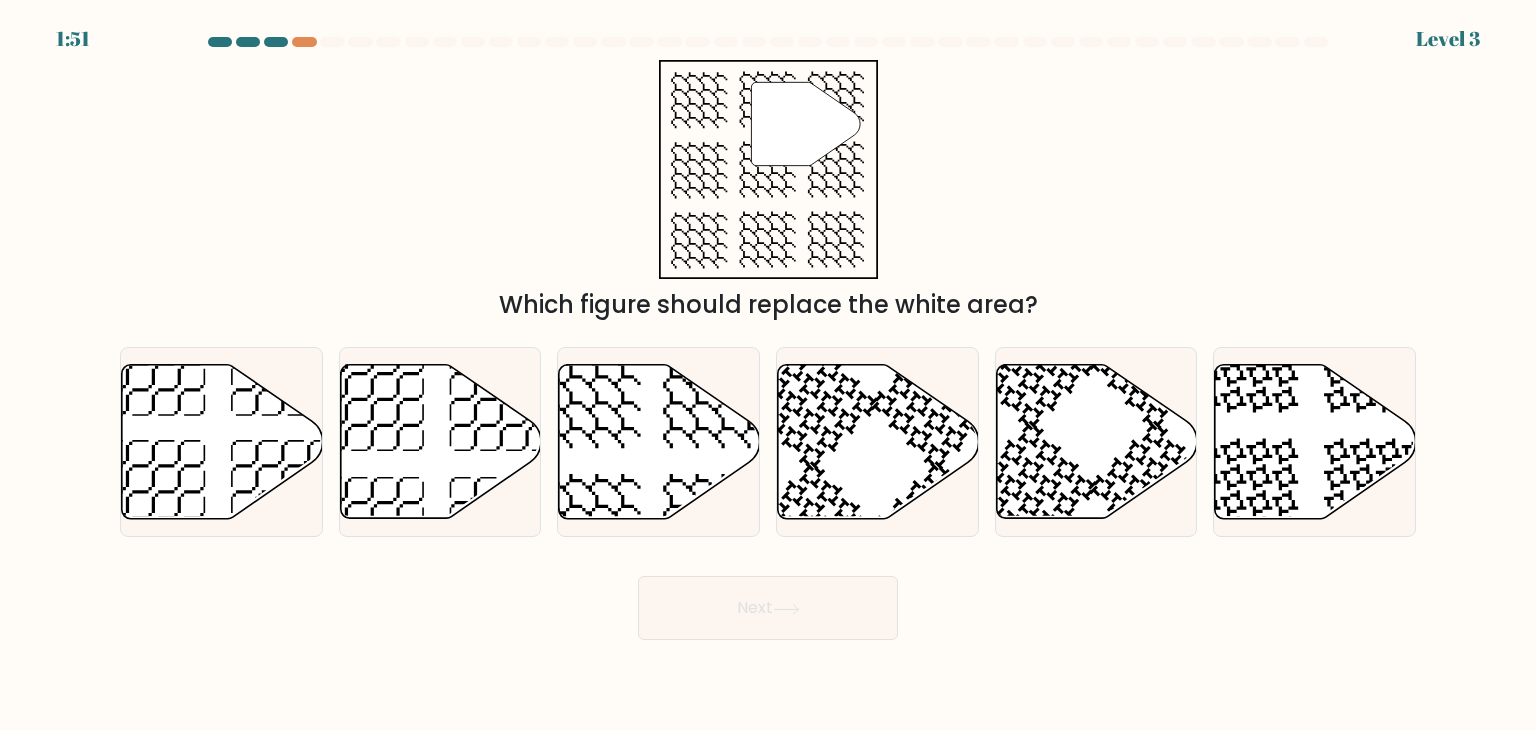 click on "Next" at bounding box center [768, 608] 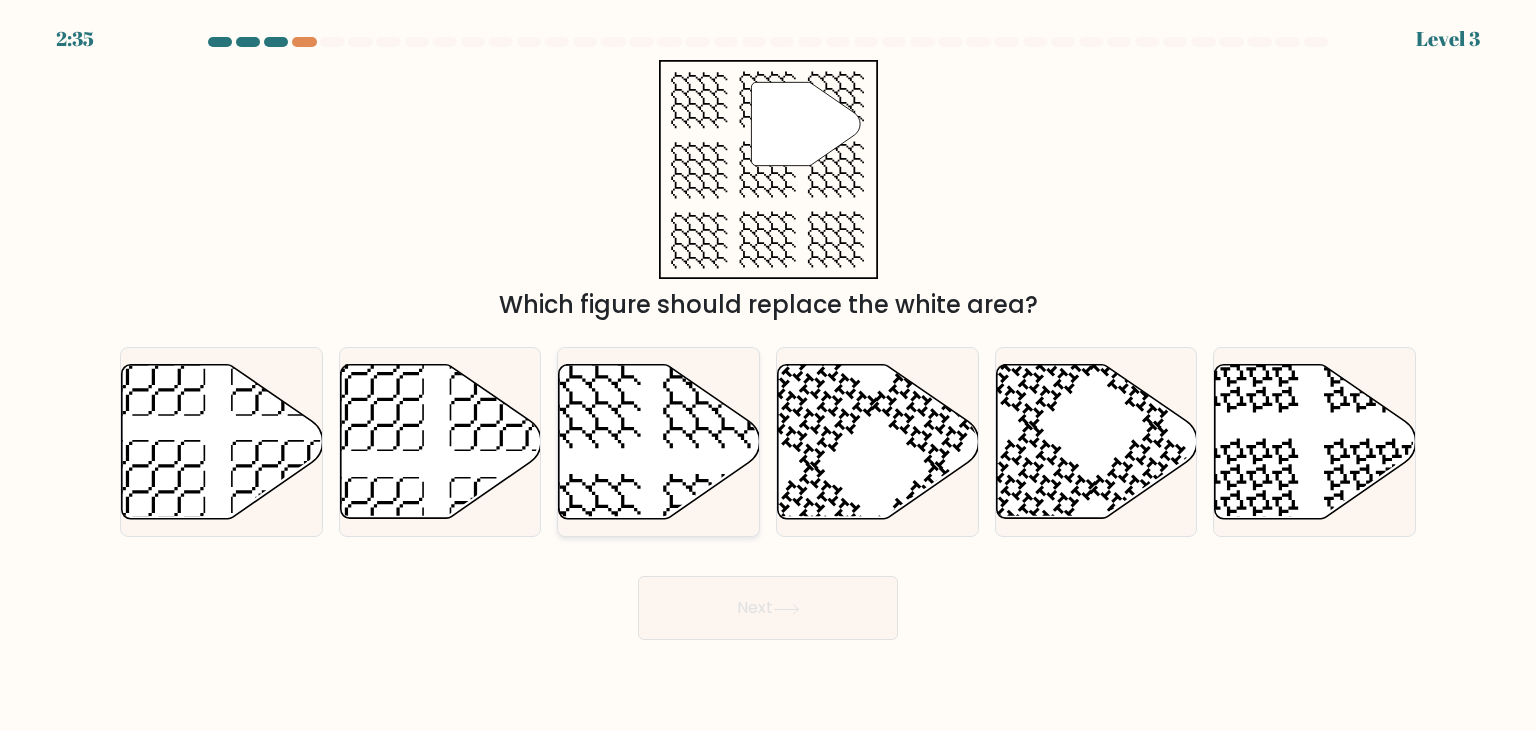 click at bounding box center (589, 396) 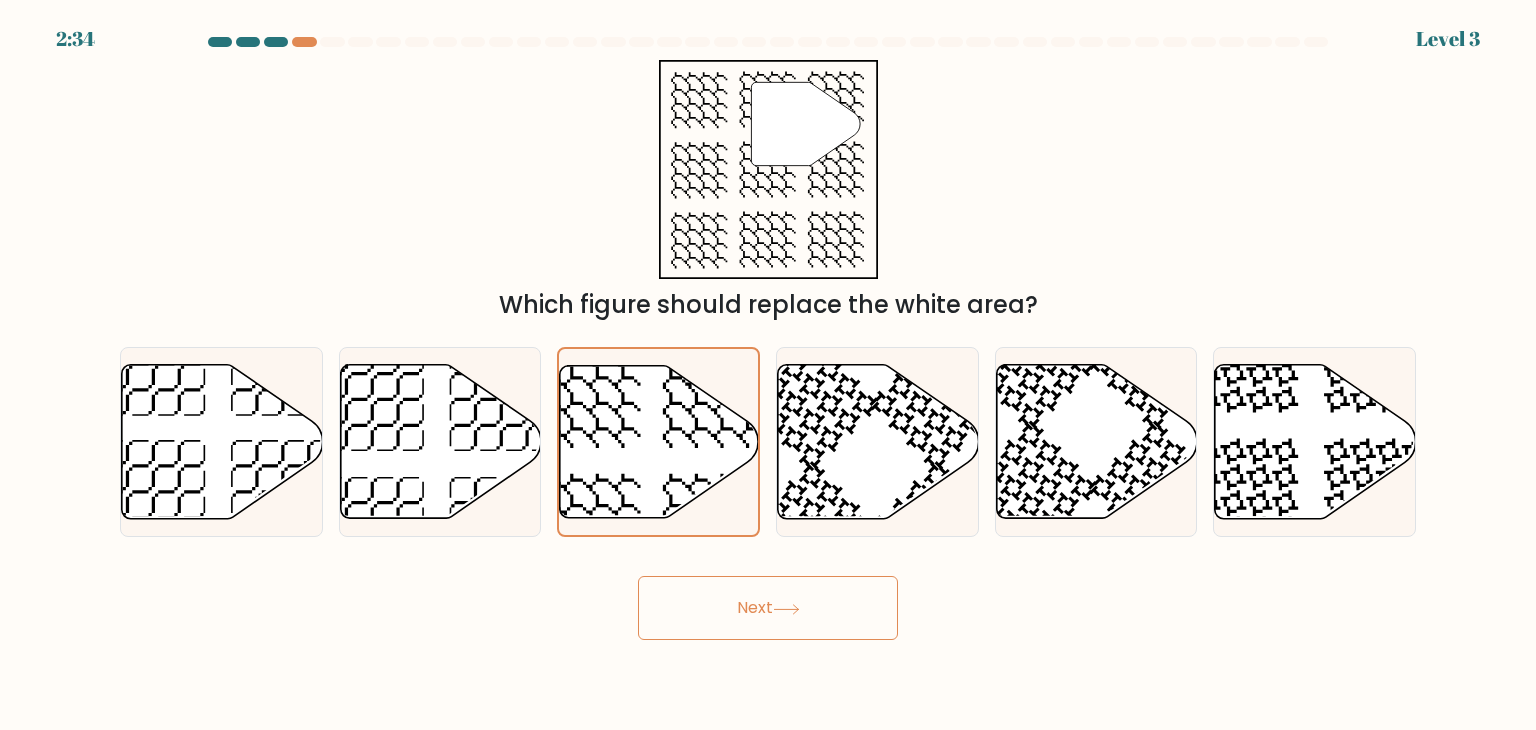 click on "Next" at bounding box center (768, 608) 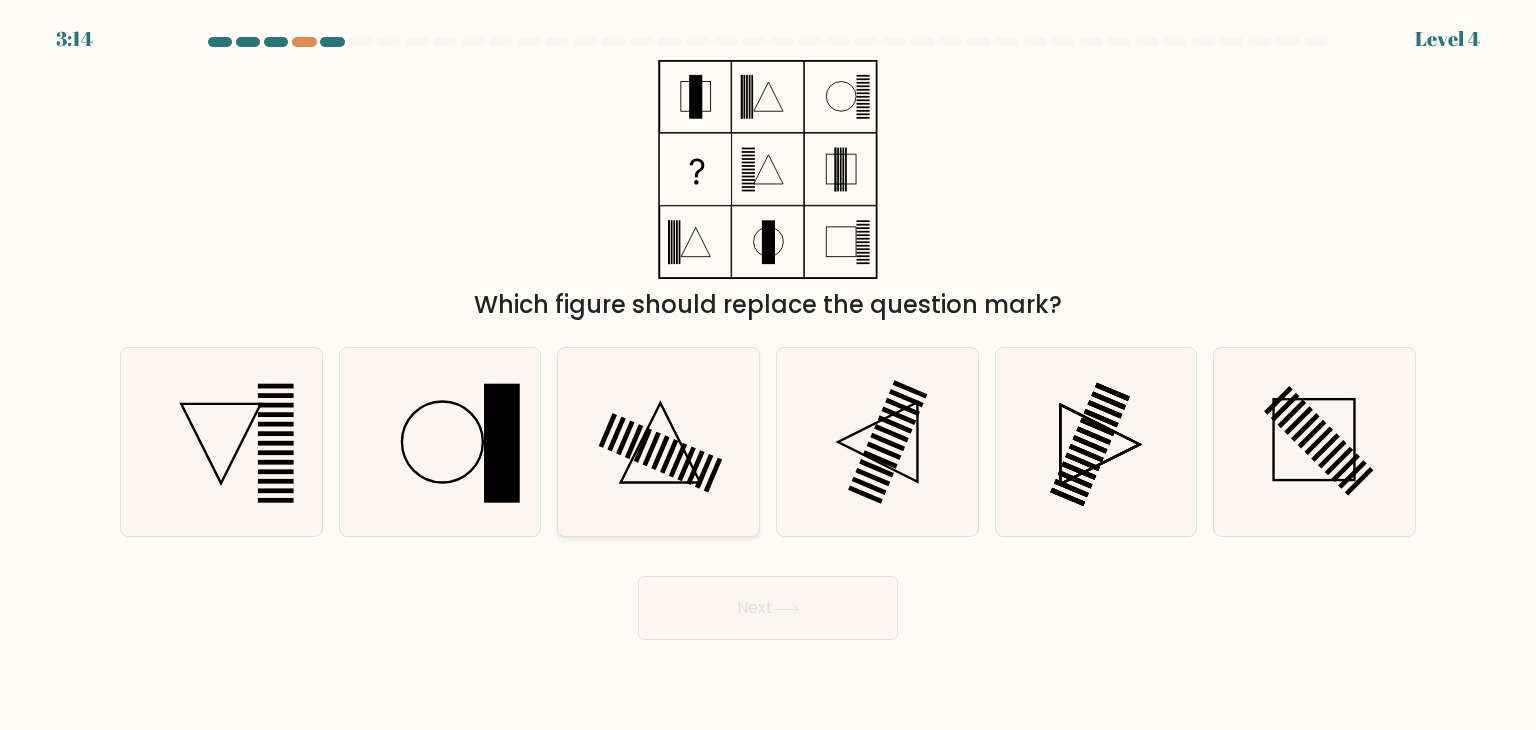 click at bounding box center (652, 449) 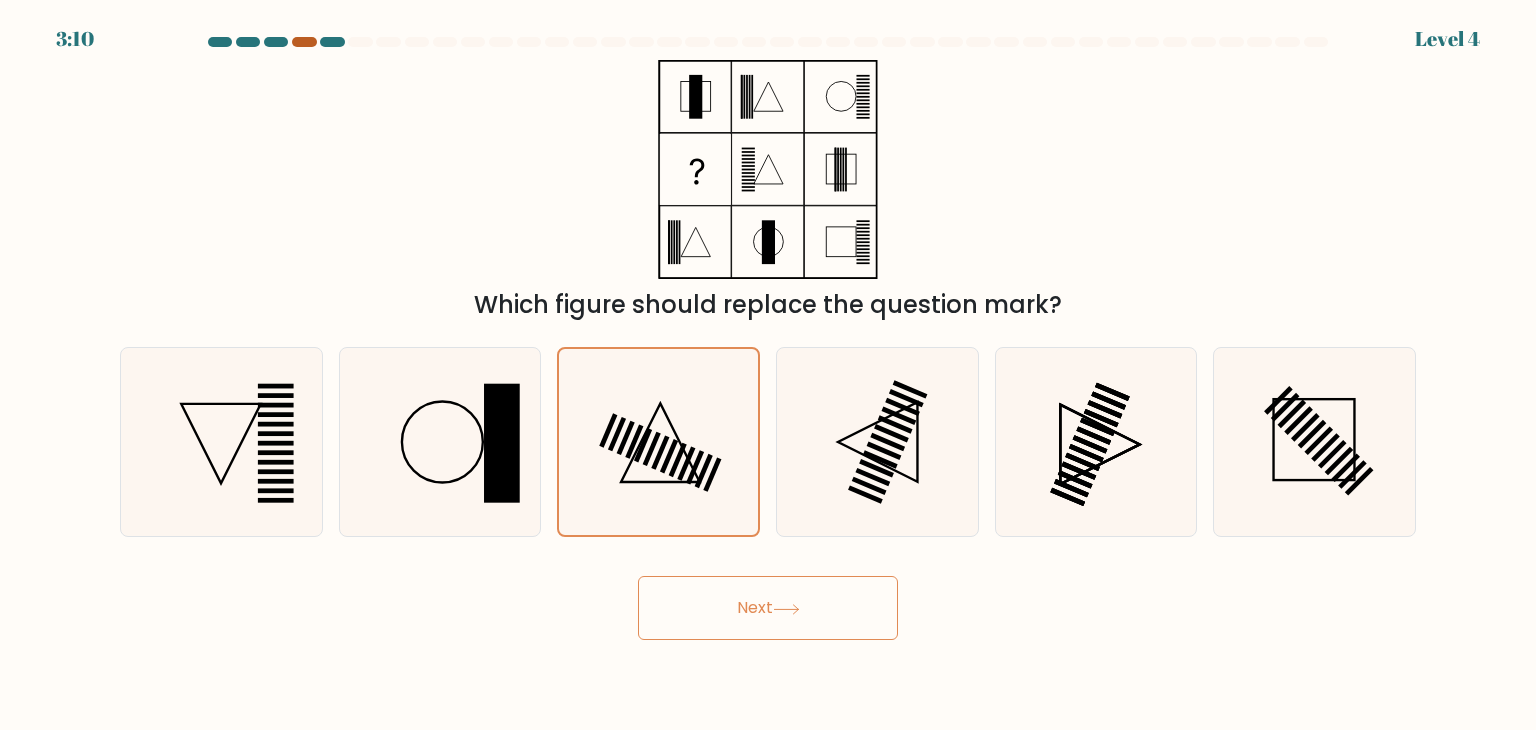 click at bounding box center (304, 42) 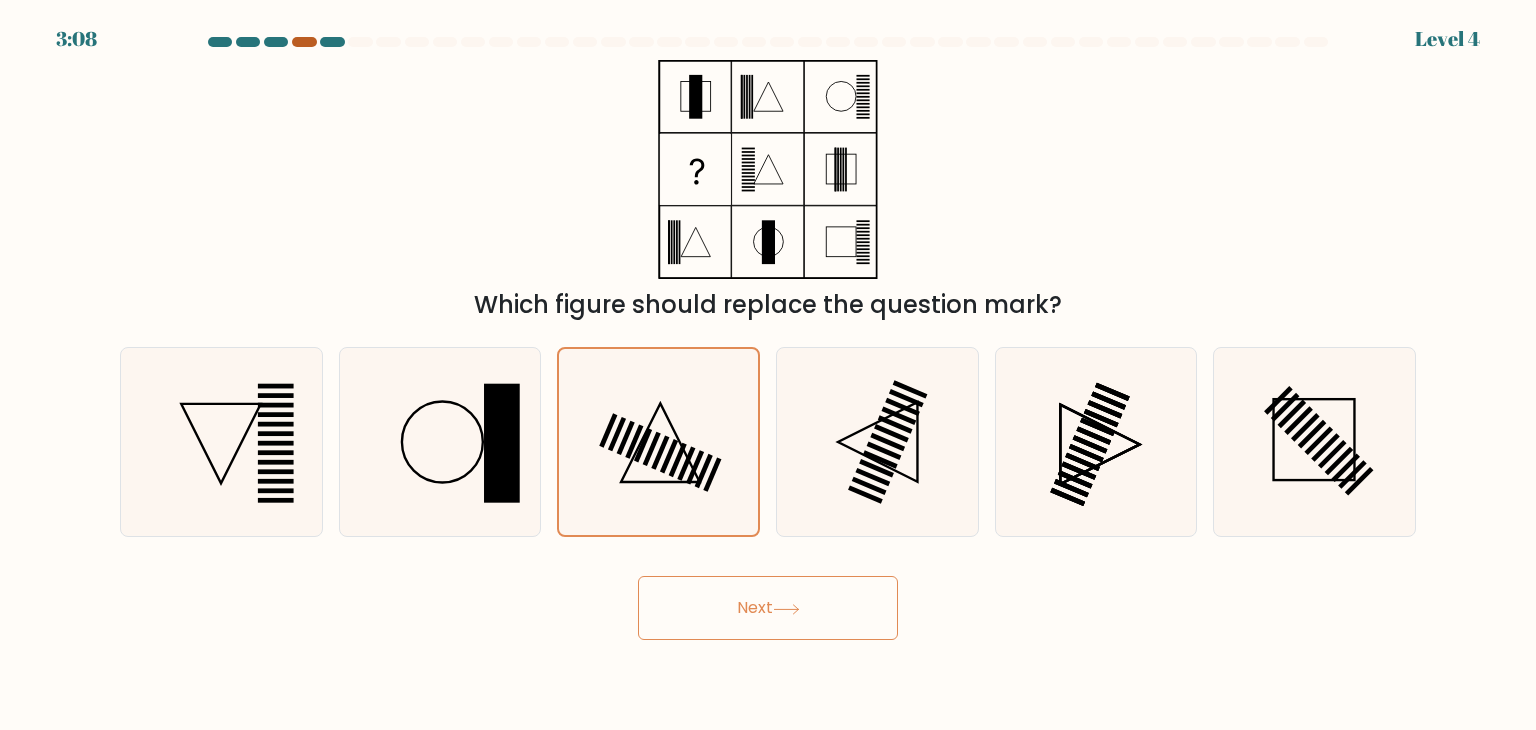 click at bounding box center (304, 42) 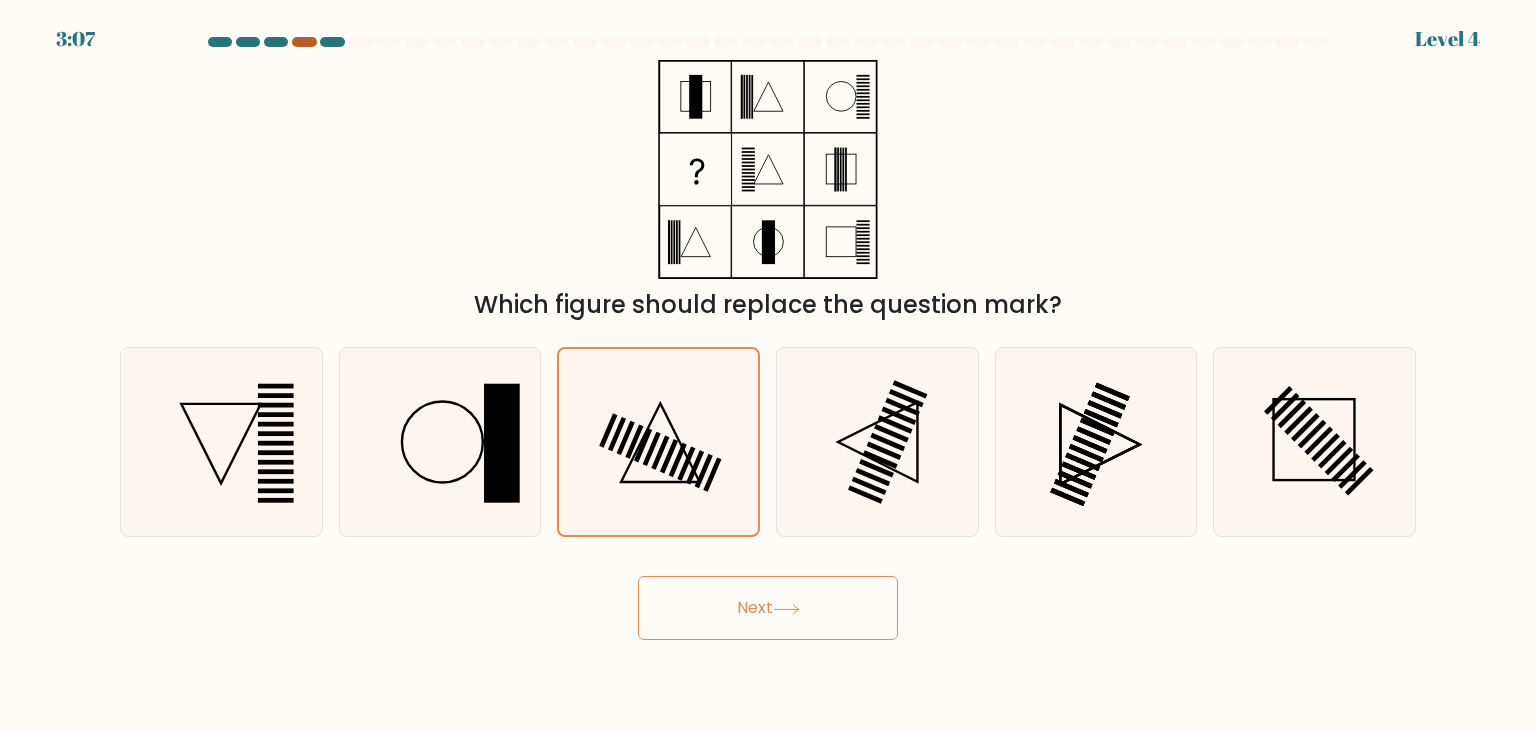 click at bounding box center (304, 42) 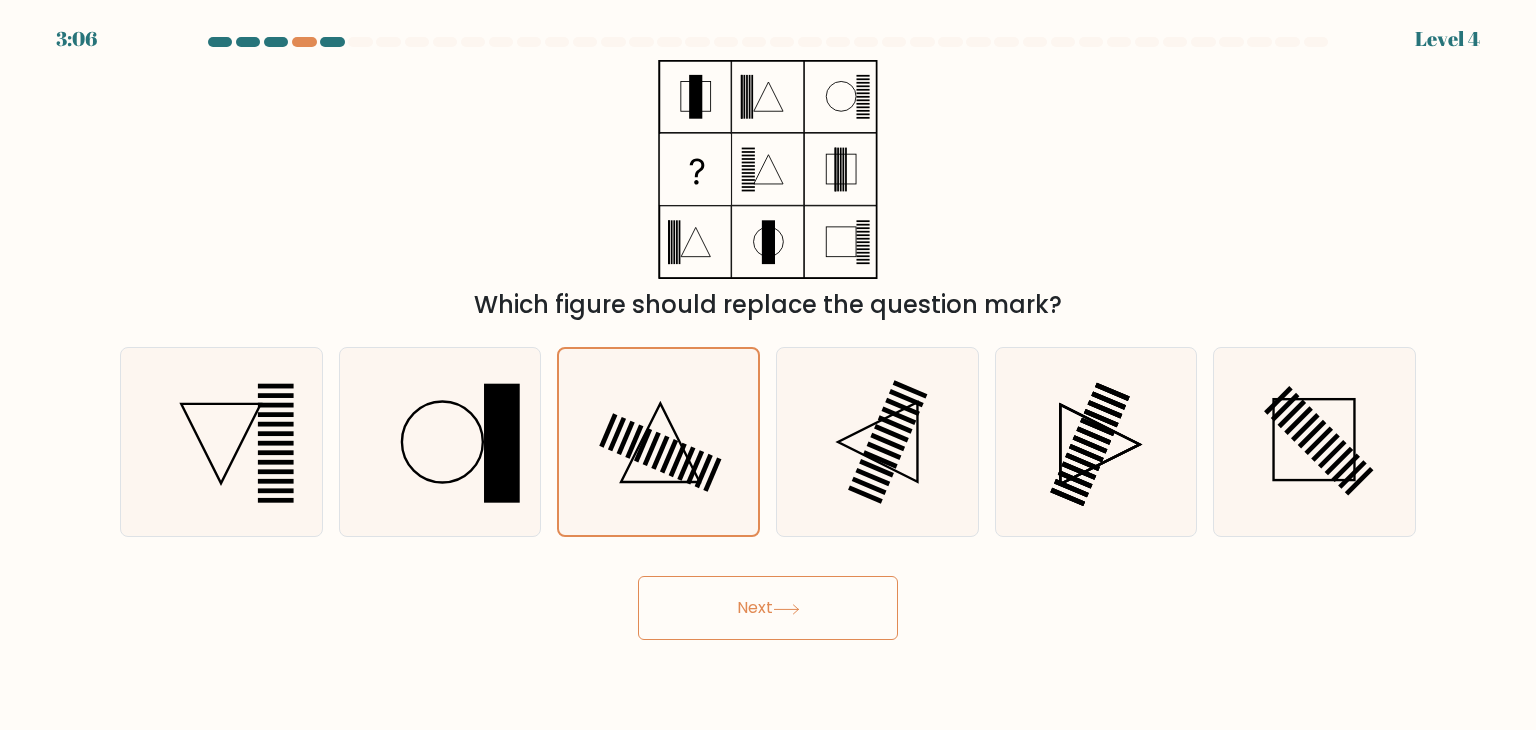 click at bounding box center [276, 42] 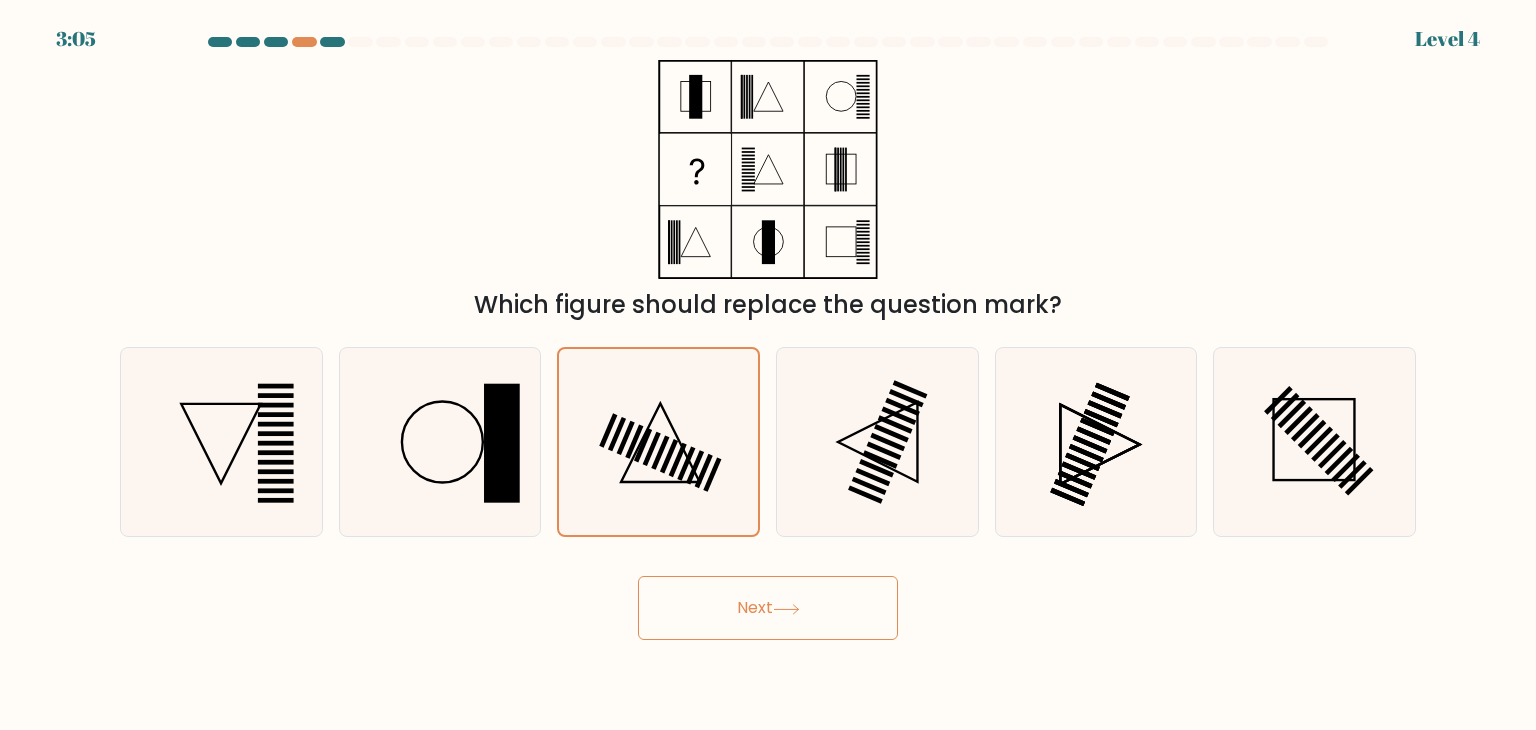 click at bounding box center (332, 42) 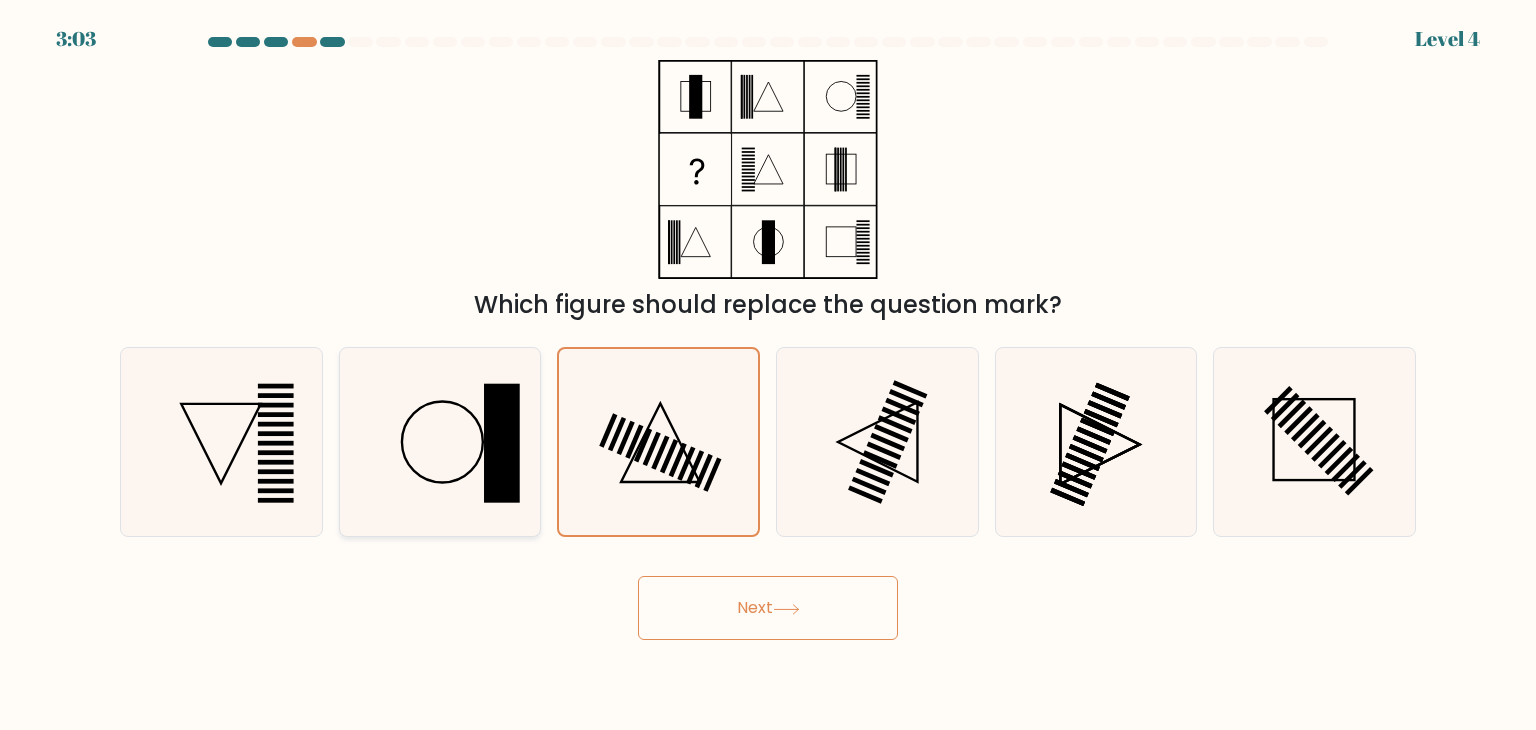 click at bounding box center [440, 442] 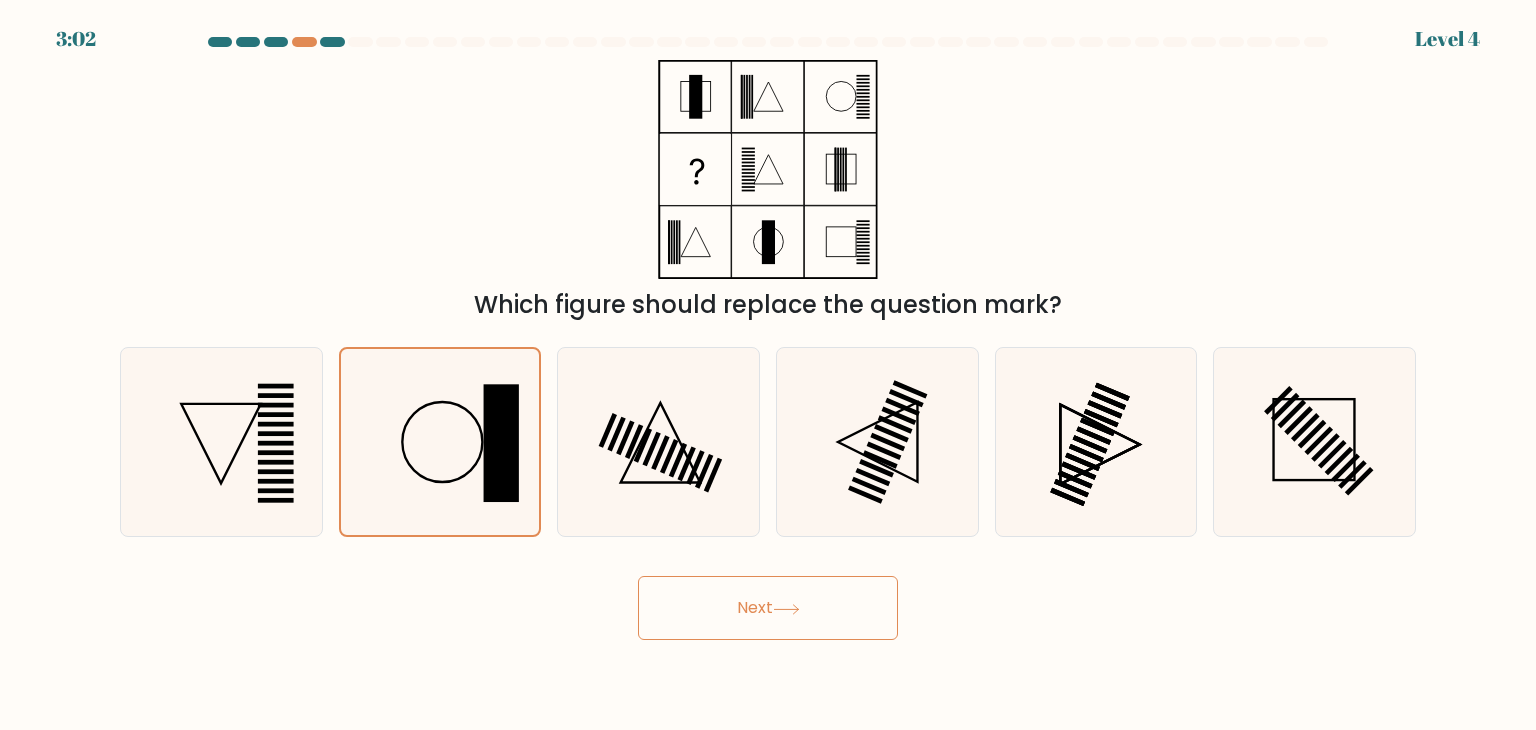 drag, startPoint x: 165, startPoint y: 433, endPoint x: 324, endPoint y: 444, distance: 159.38005 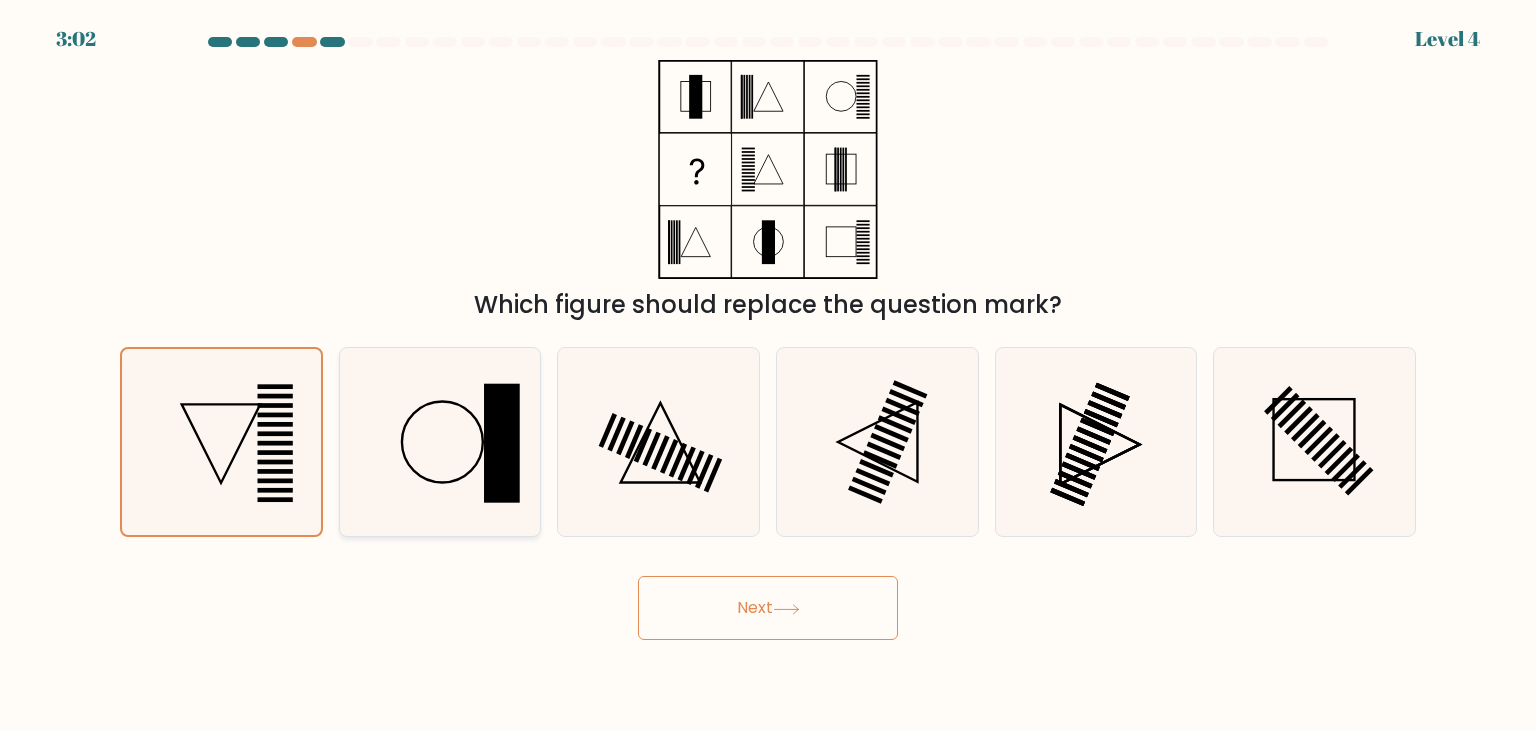 drag, startPoint x: 392, startPoint y: 445, endPoint x: 432, endPoint y: 448, distance: 40.112343 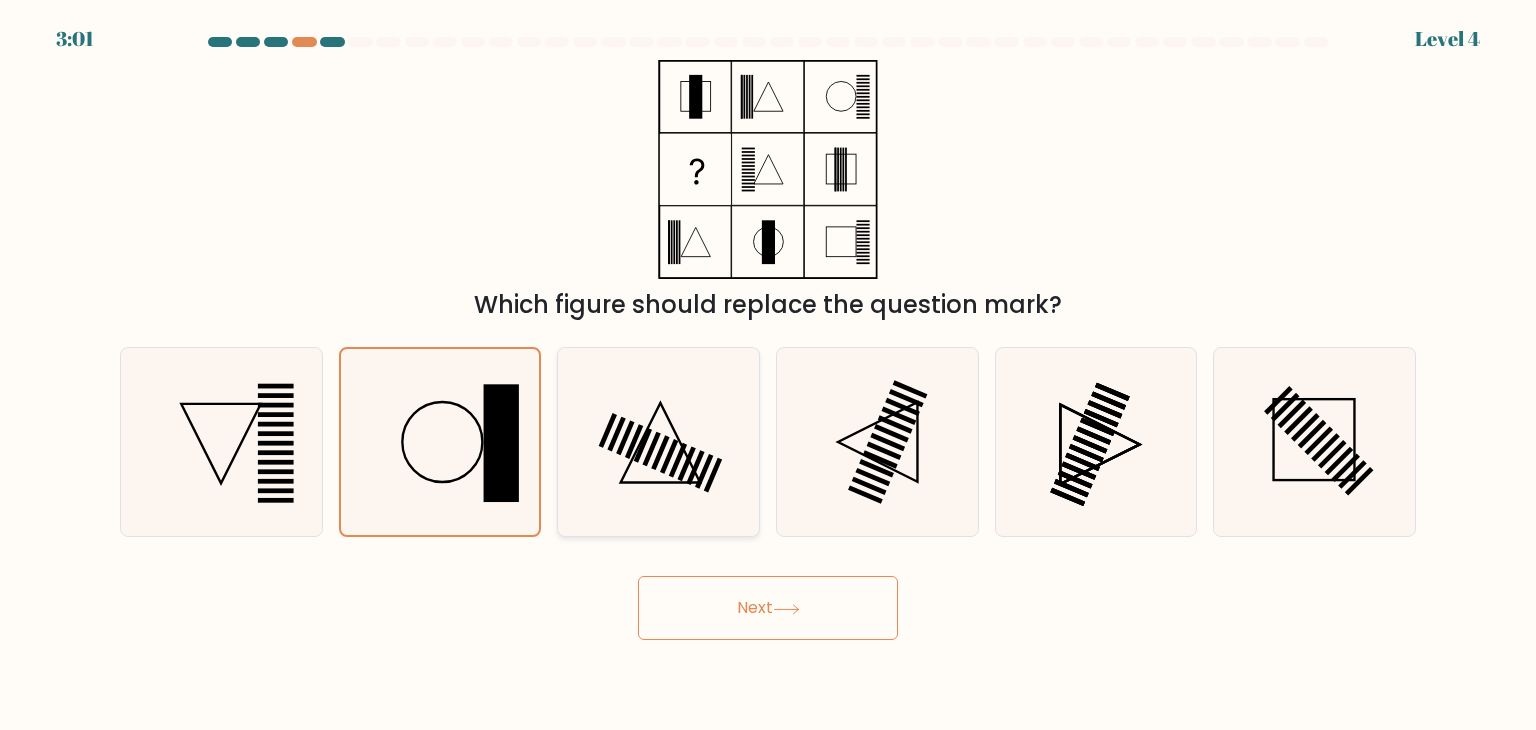 drag, startPoint x: 544, startPoint y: 441, endPoint x: 700, endPoint y: 441, distance: 156 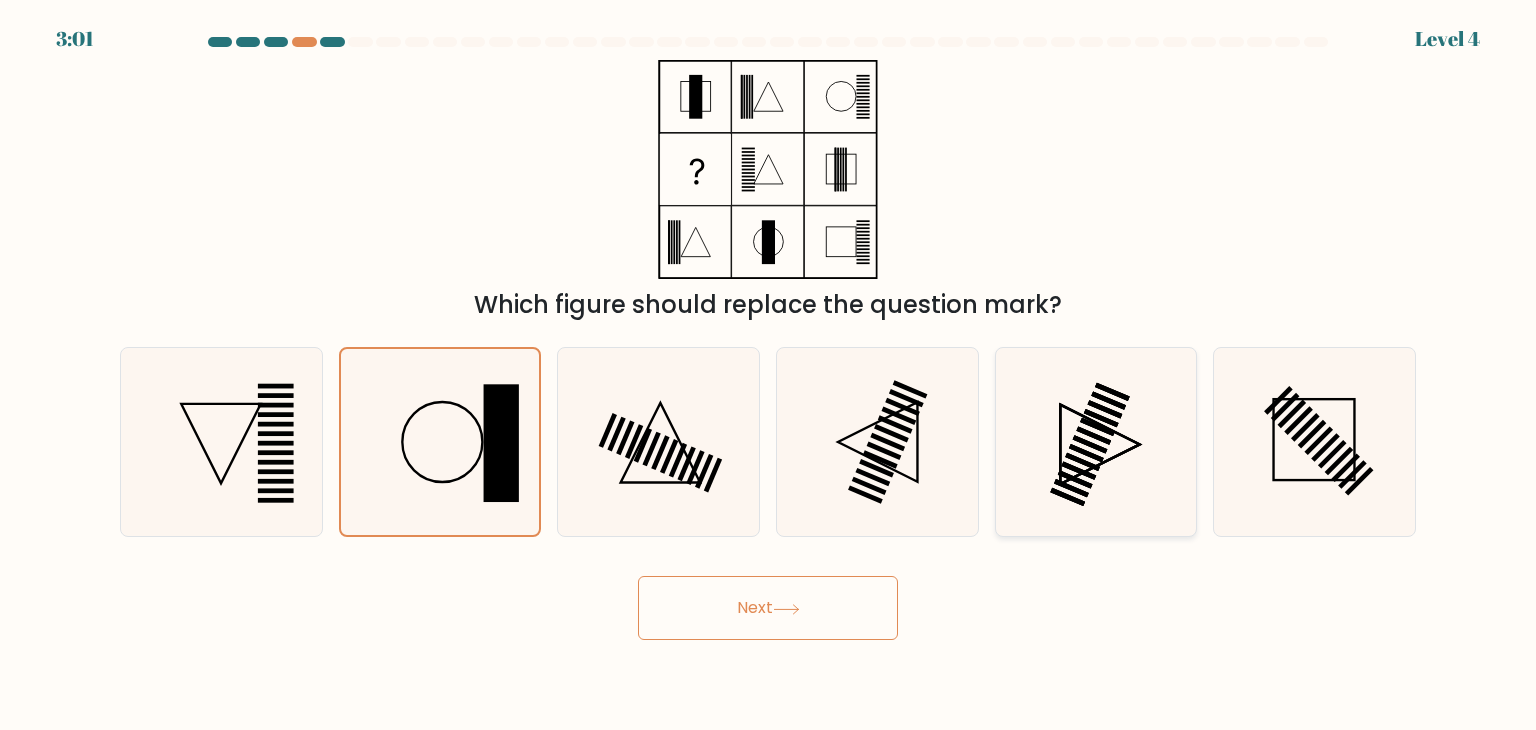 drag, startPoint x: 884, startPoint y: 441, endPoint x: 1055, endPoint y: 442, distance: 171.00293 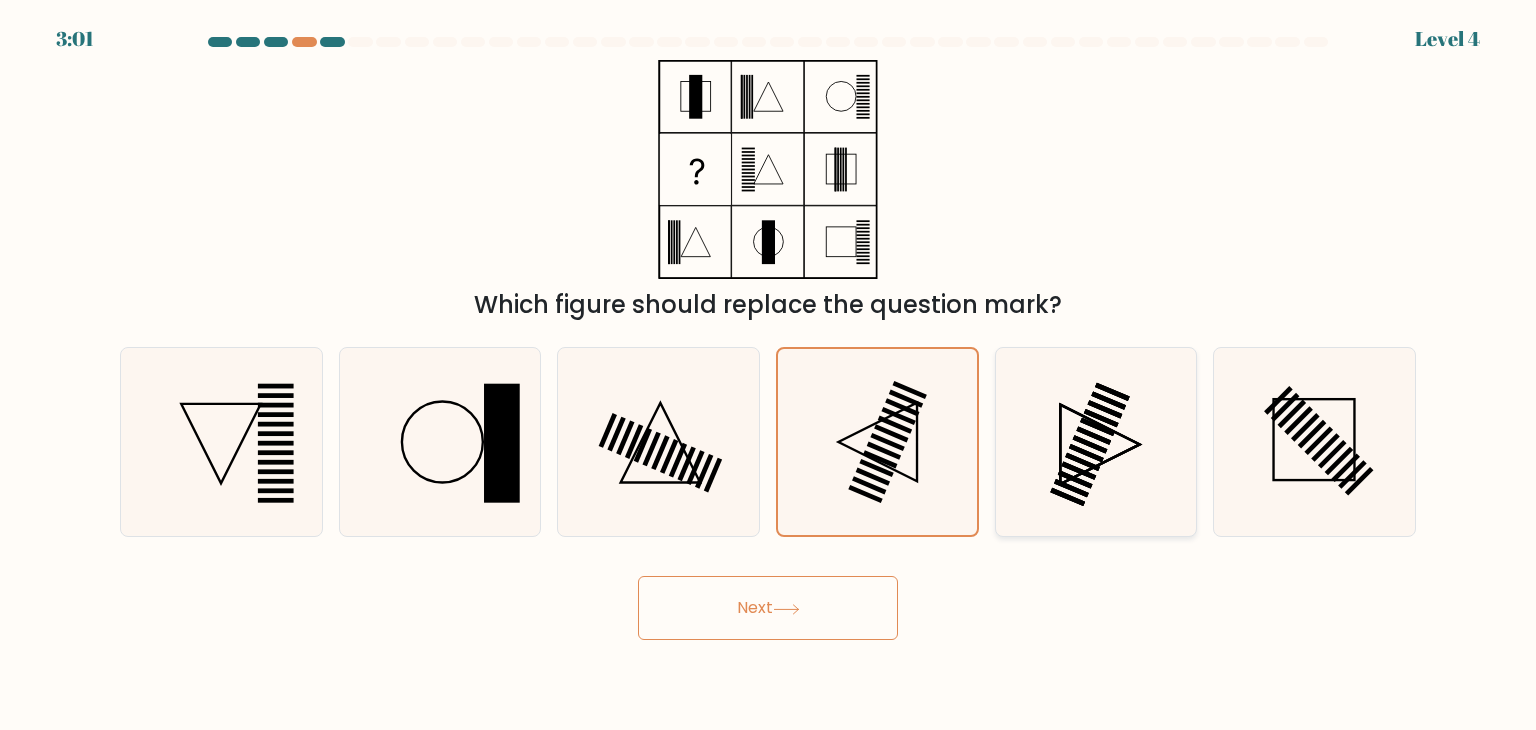 drag, startPoint x: 1172, startPoint y: 433, endPoint x: 1188, endPoint y: 432, distance: 16.03122 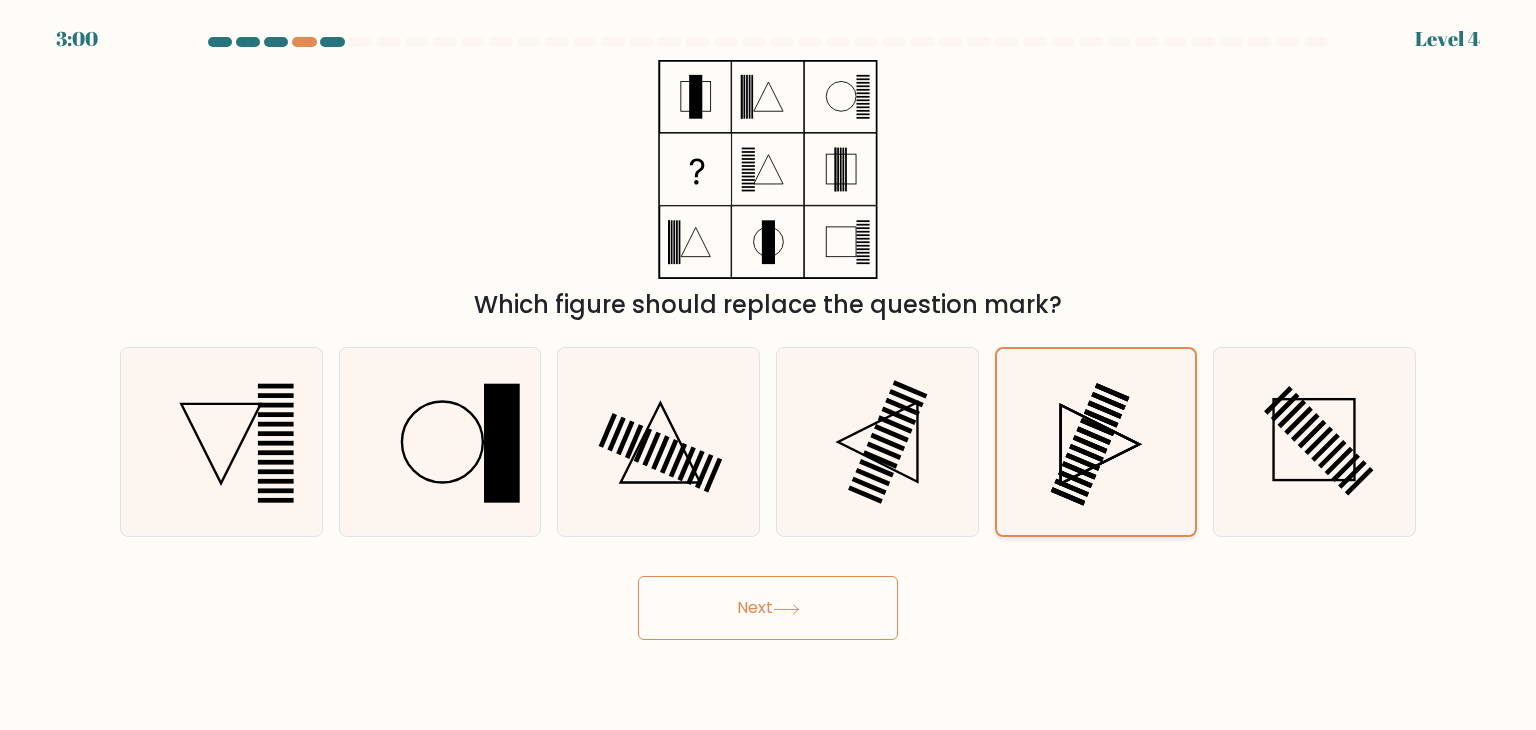 drag, startPoint x: 1288, startPoint y: 419, endPoint x: 1049, endPoint y: 434, distance: 239.47025 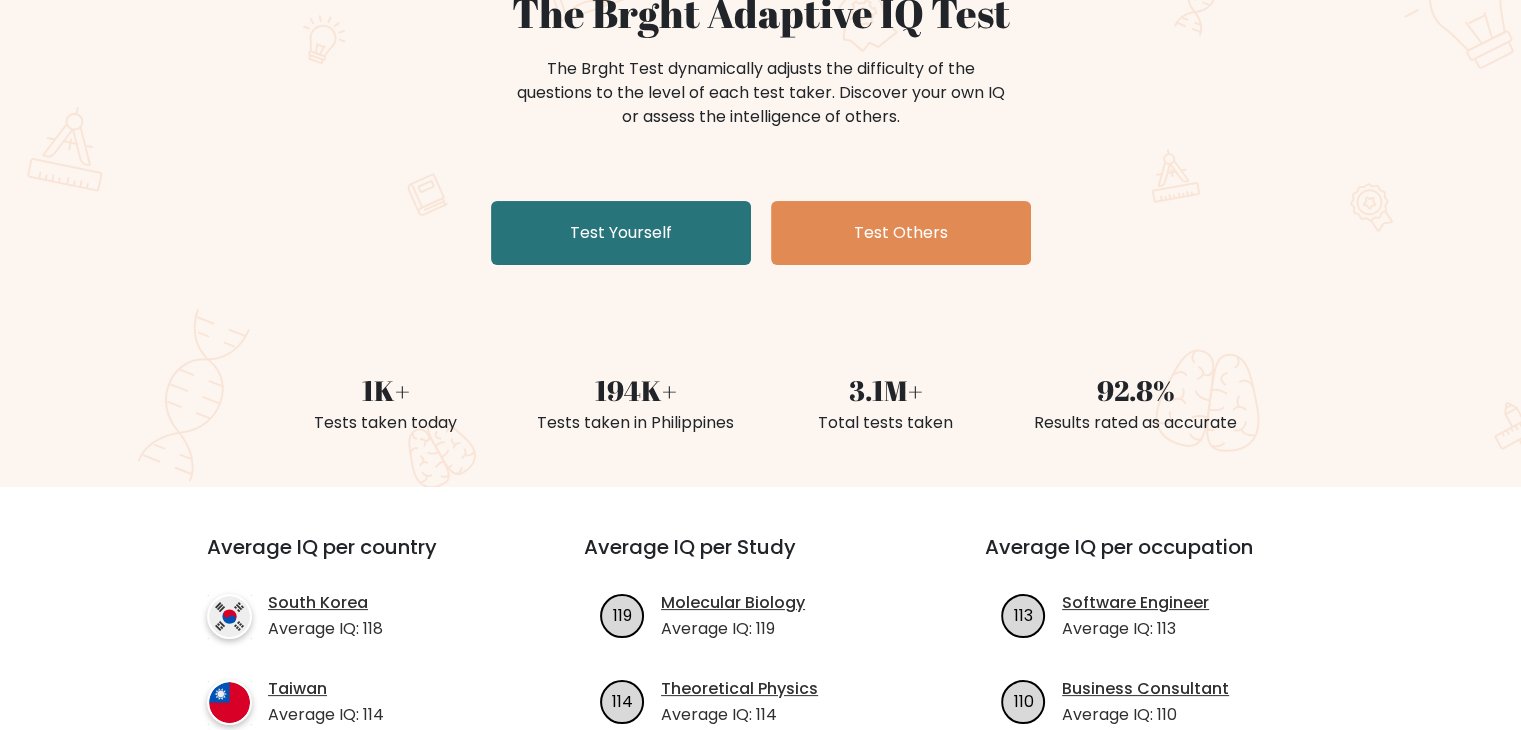 scroll, scrollTop: 100, scrollLeft: 0, axis: vertical 